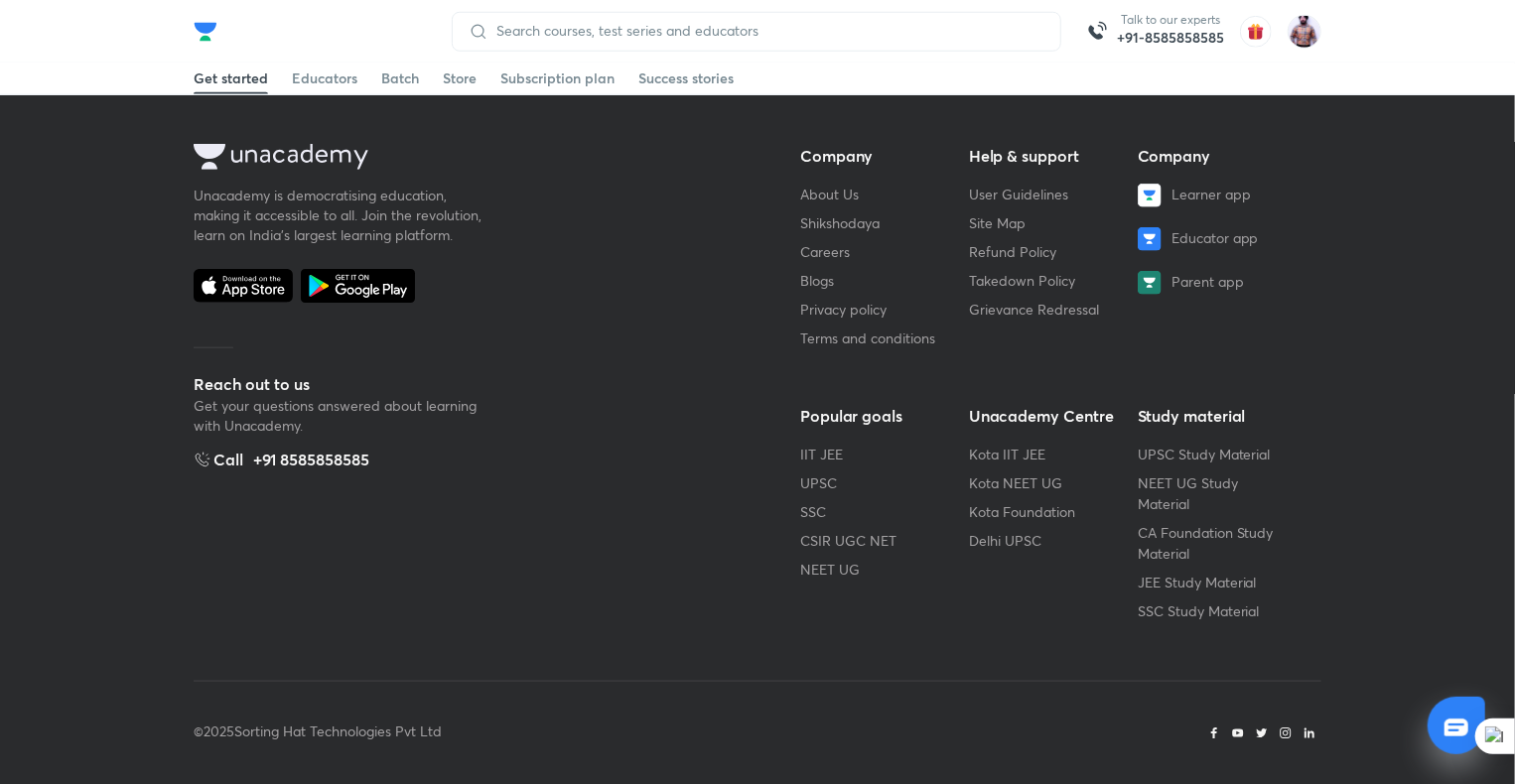 scroll, scrollTop: 0, scrollLeft: 0, axis: both 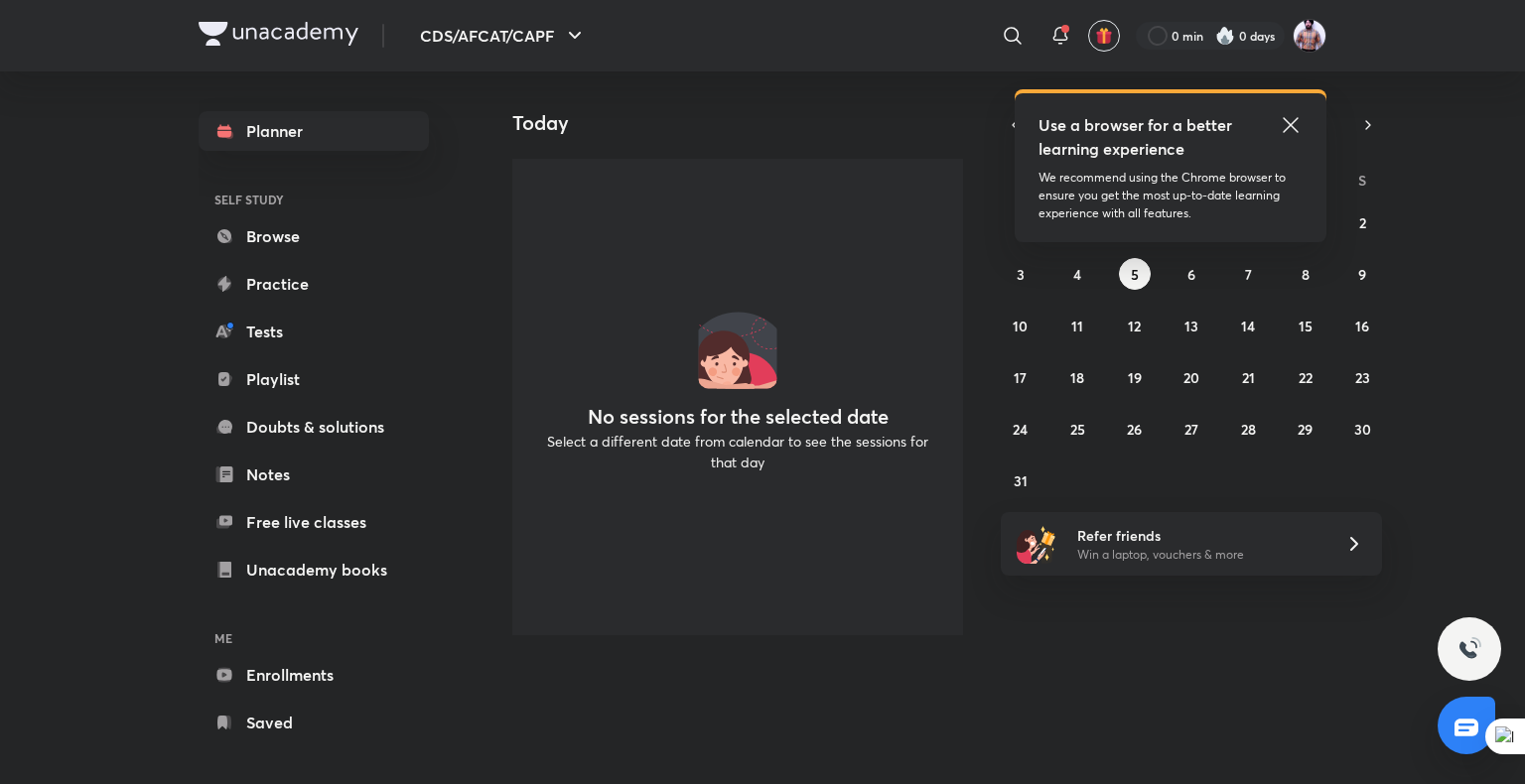 click 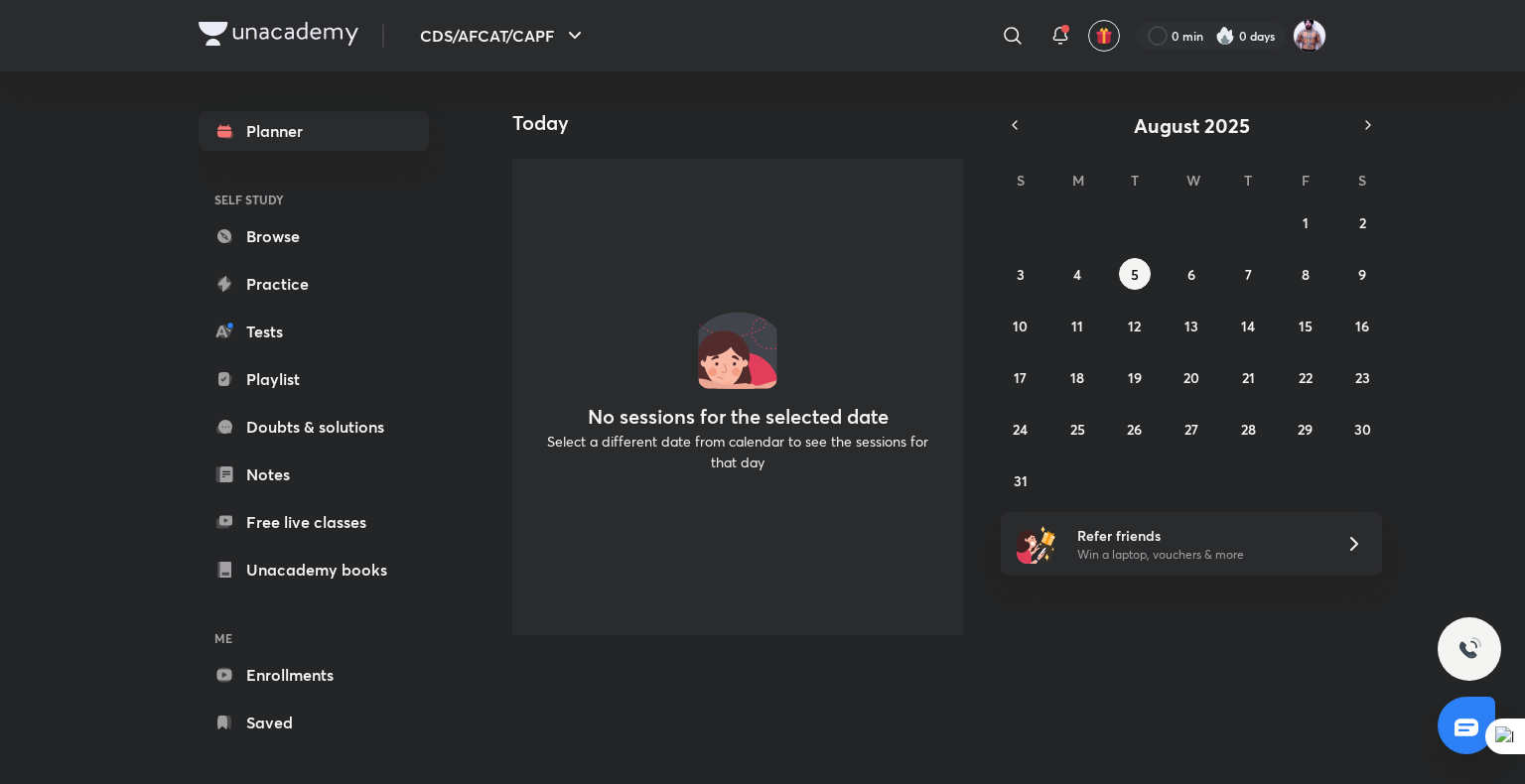 click on "Planner SELF STUDY Browse Practice Tests Playlist Doubts & solutions Notes Free live classes Unacademy books ME Enrollments Saved" at bounding box center [314, 427] 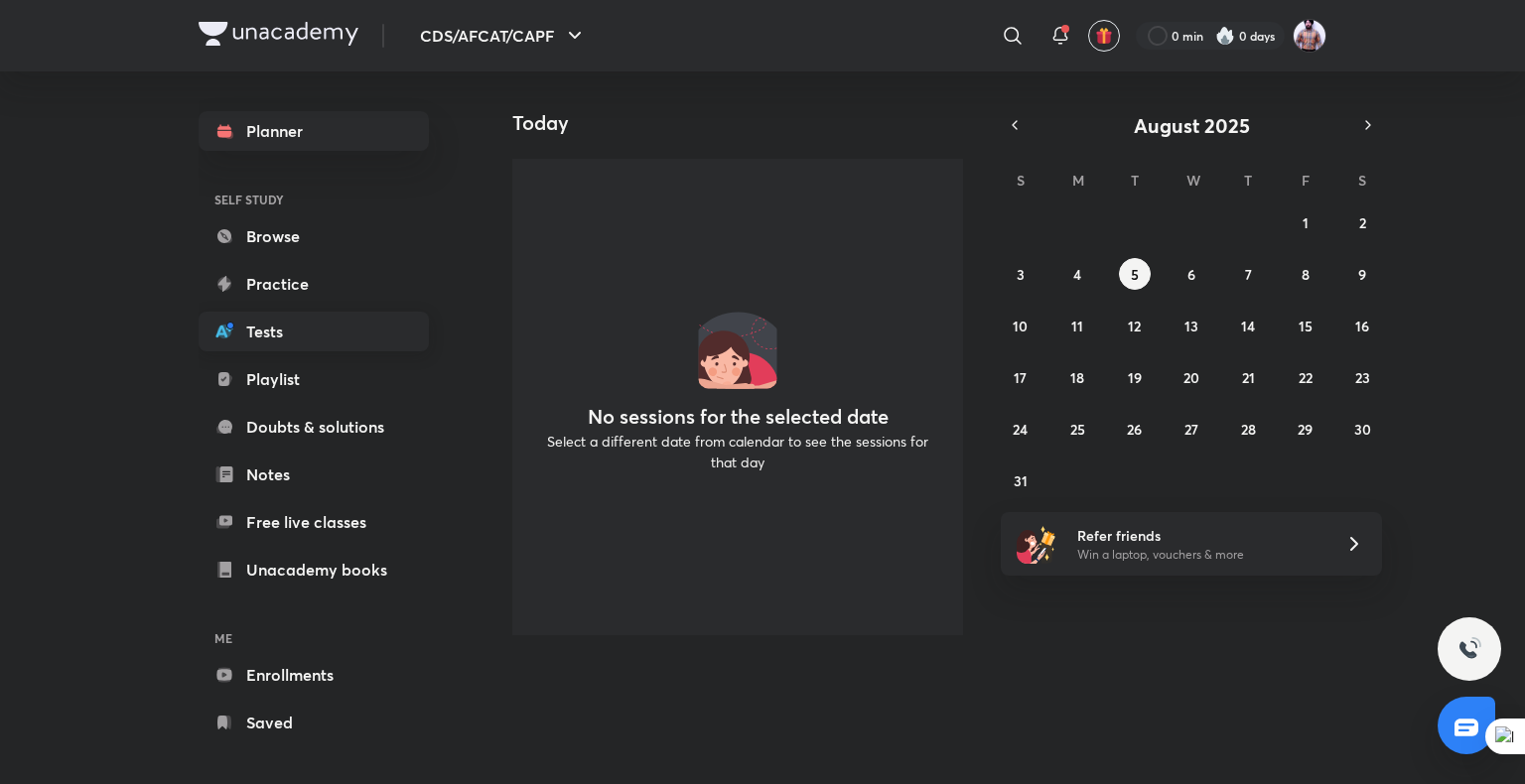 click on "Tests" at bounding box center [314, 331] 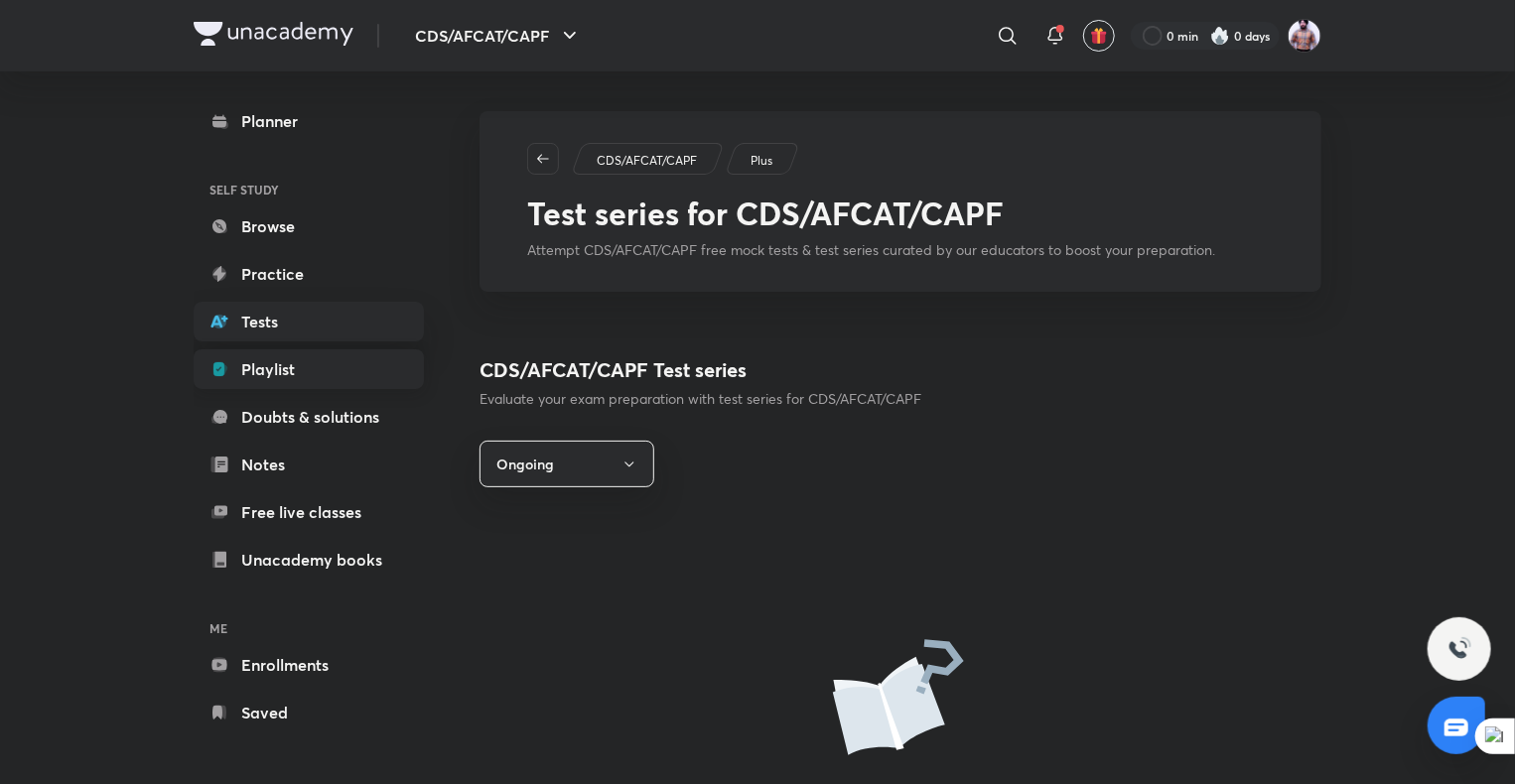 scroll, scrollTop: 13, scrollLeft: 0, axis: vertical 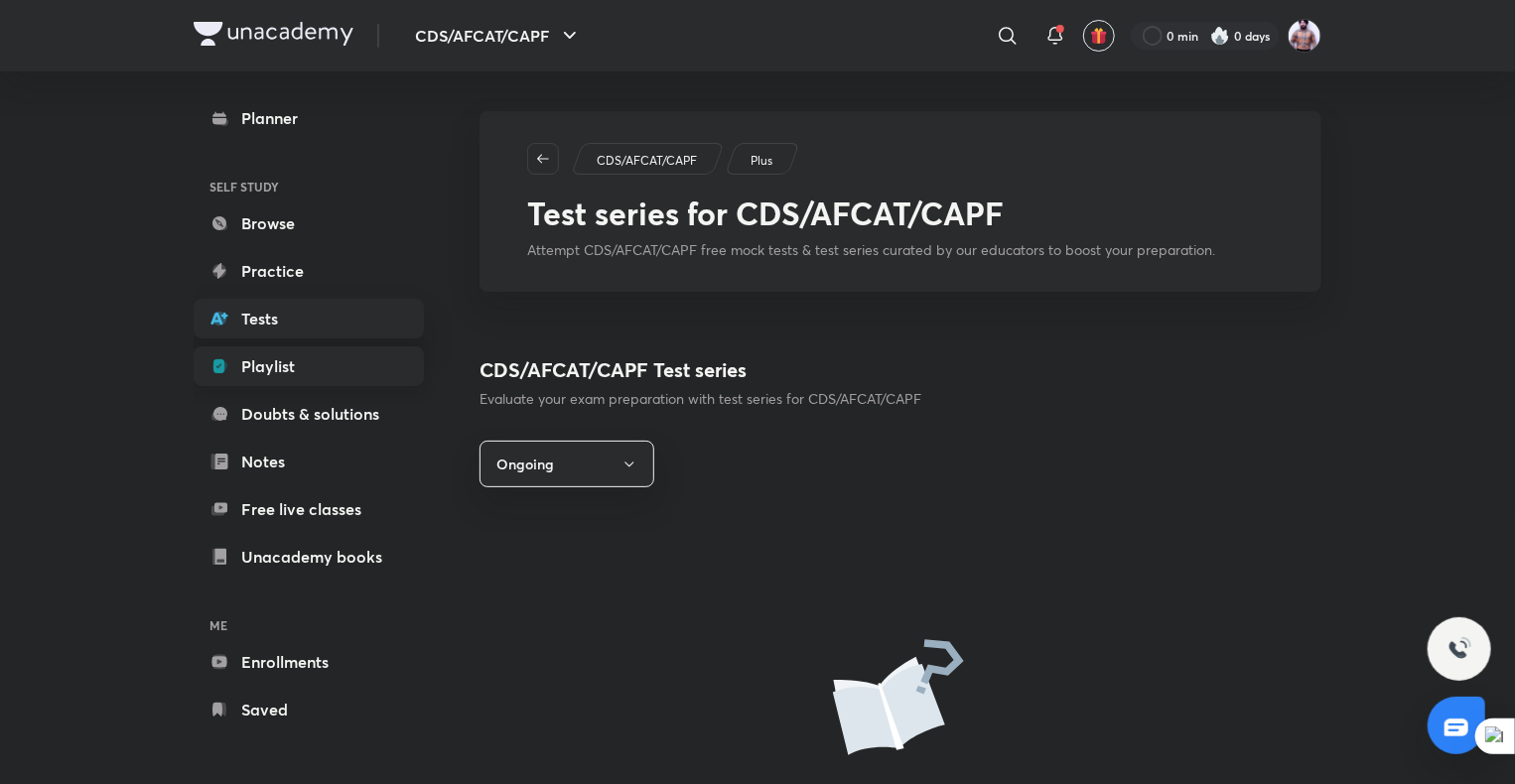 click on "Playlist" at bounding box center (309, 366) 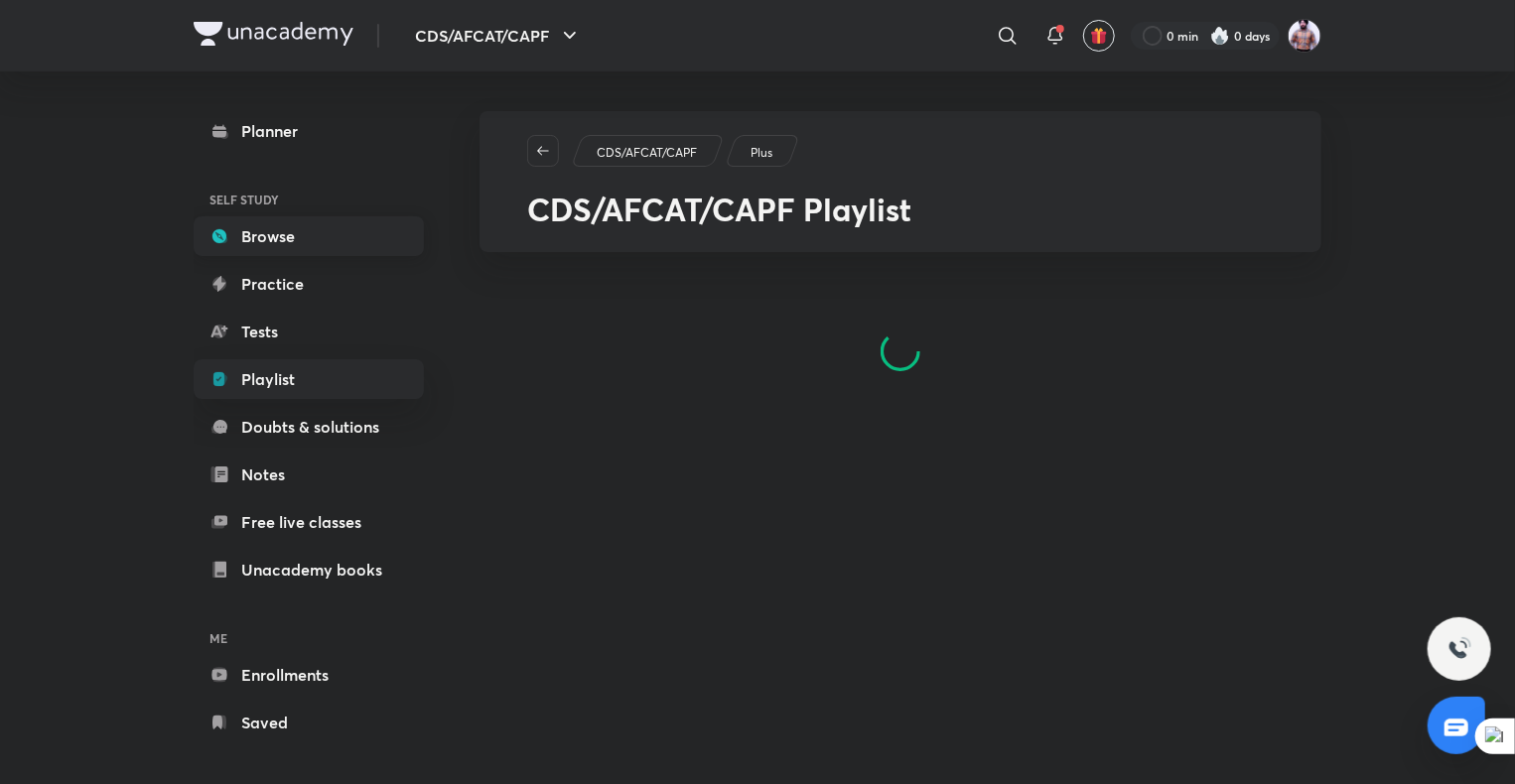 click on "Browse" at bounding box center (309, 236) 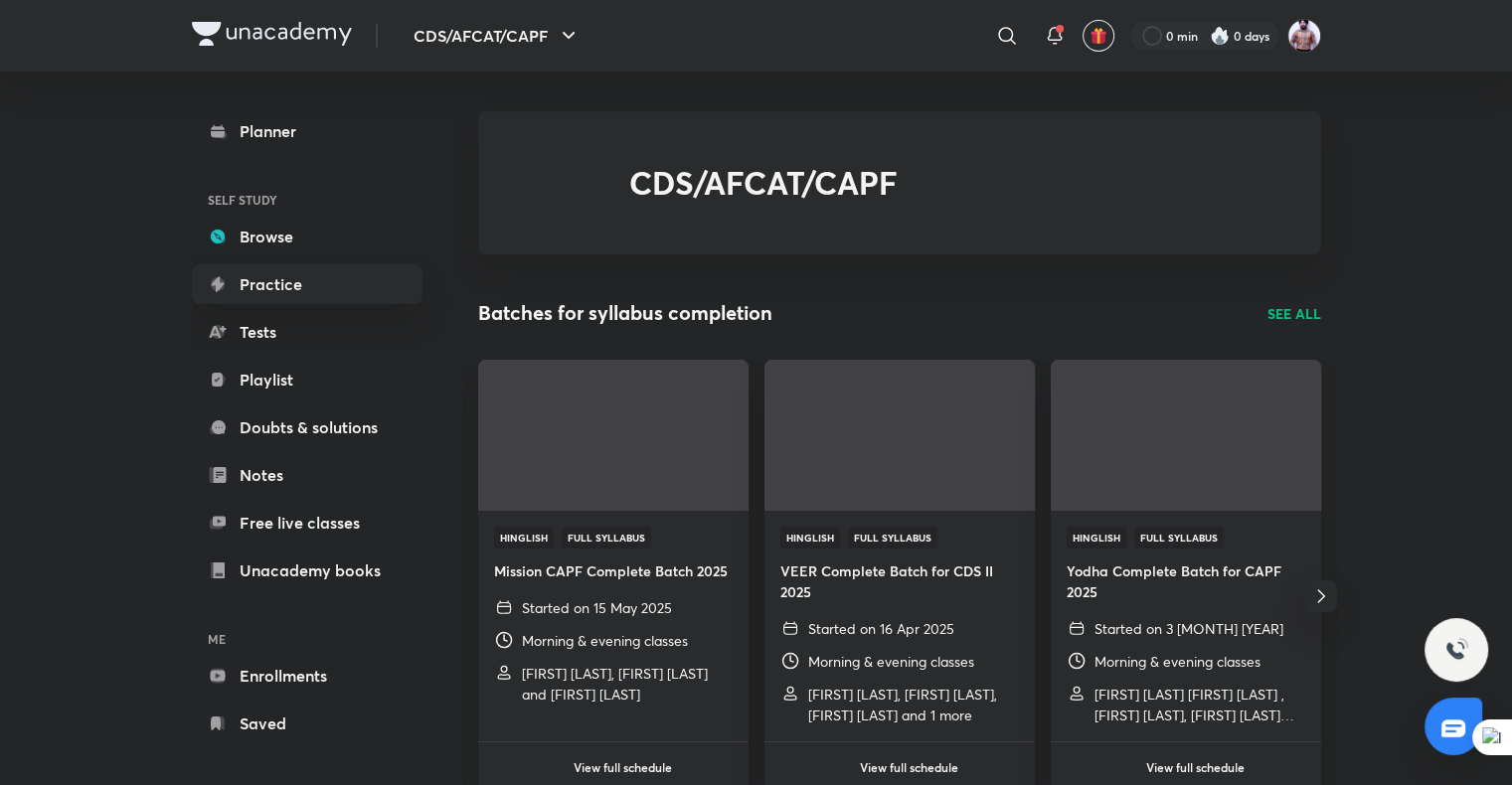 click on "Planner SELF STUDY Browse Practice Tests Playlist Doubts & solutions Notes Free live classes Unacademy books ME Enrollments Saved" at bounding box center [307, 427] 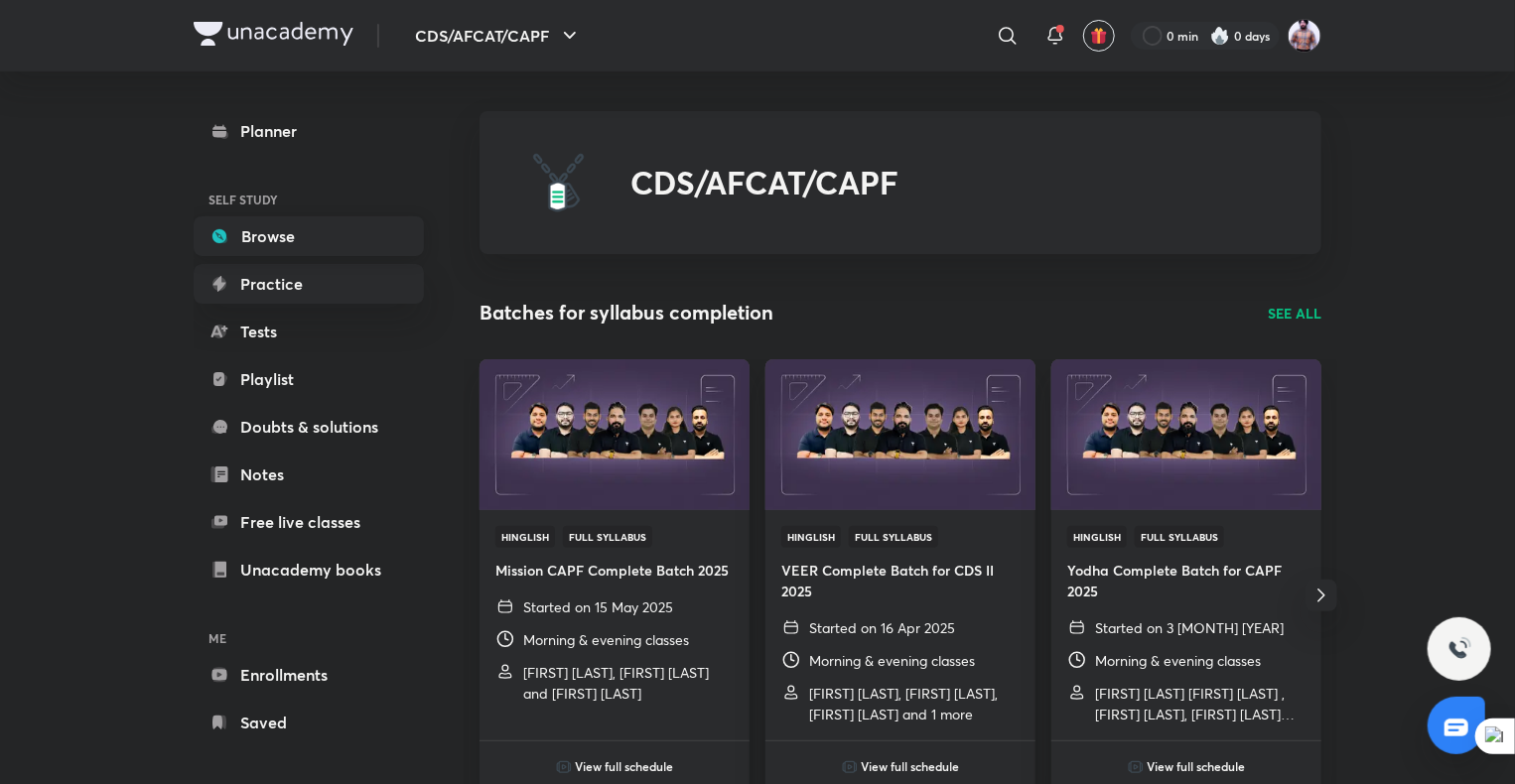 click on "Browse" at bounding box center [309, 236] 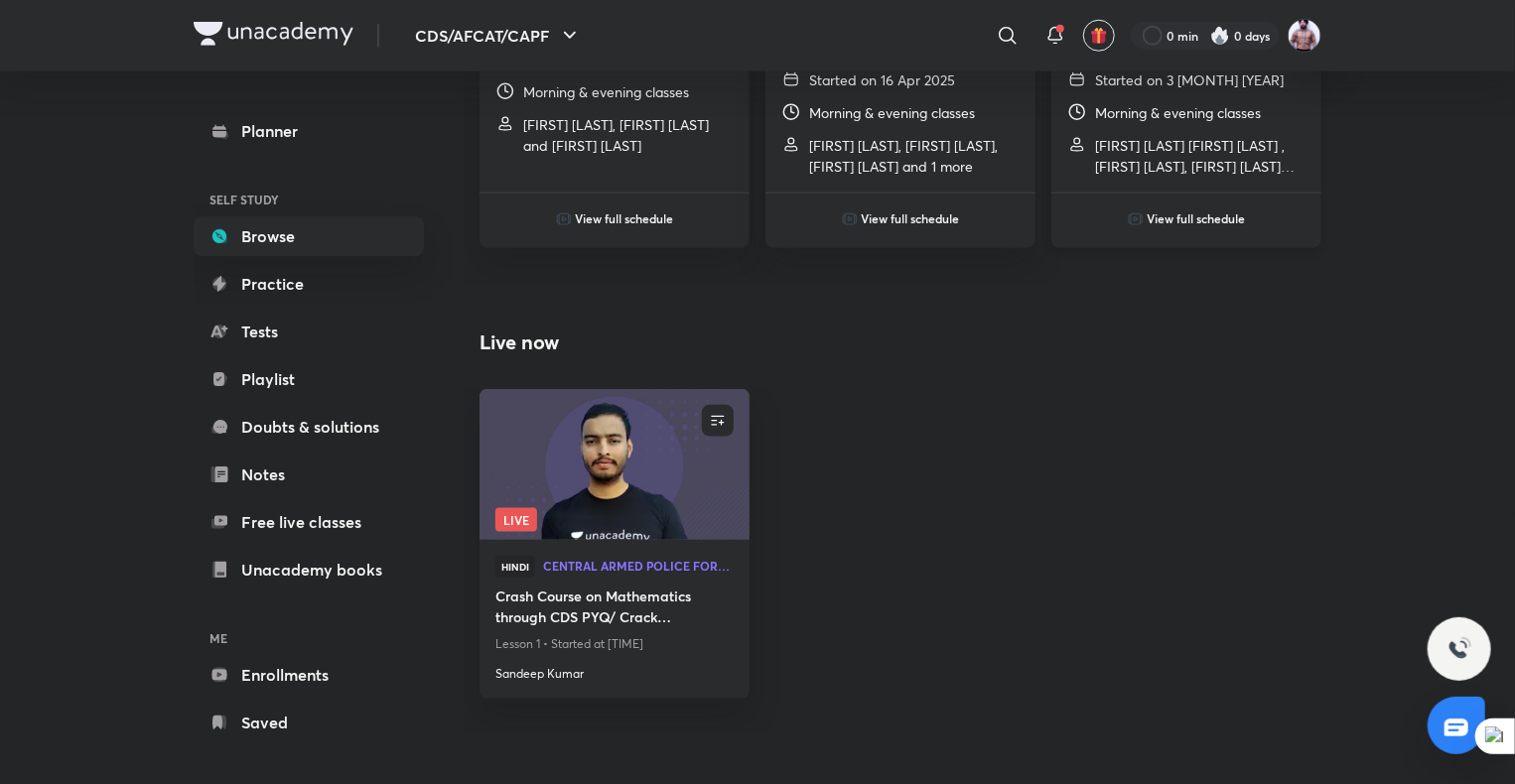scroll, scrollTop: 1012, scrollLeft: 0, axis: vertical 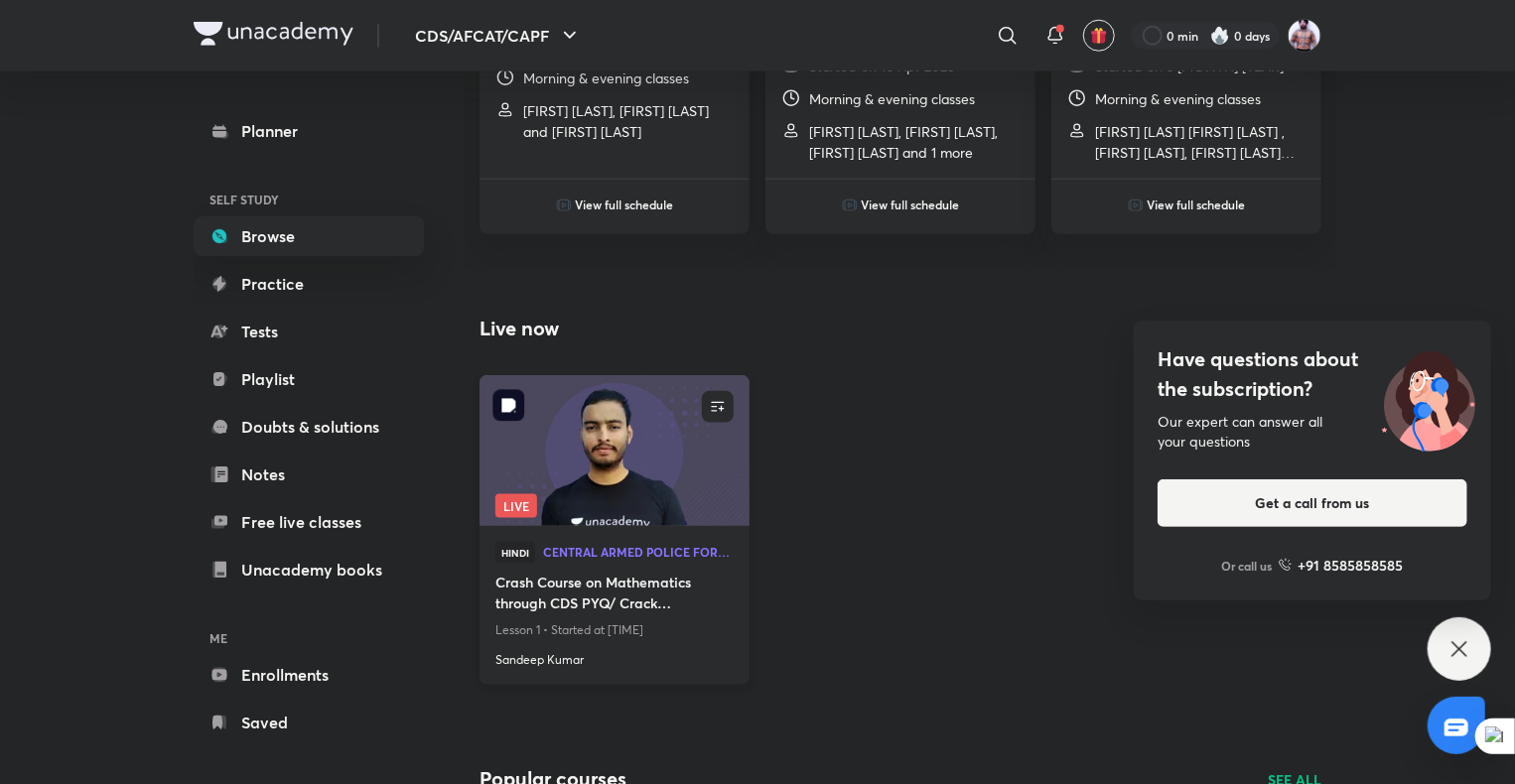 click at bounding box center (614, 450) 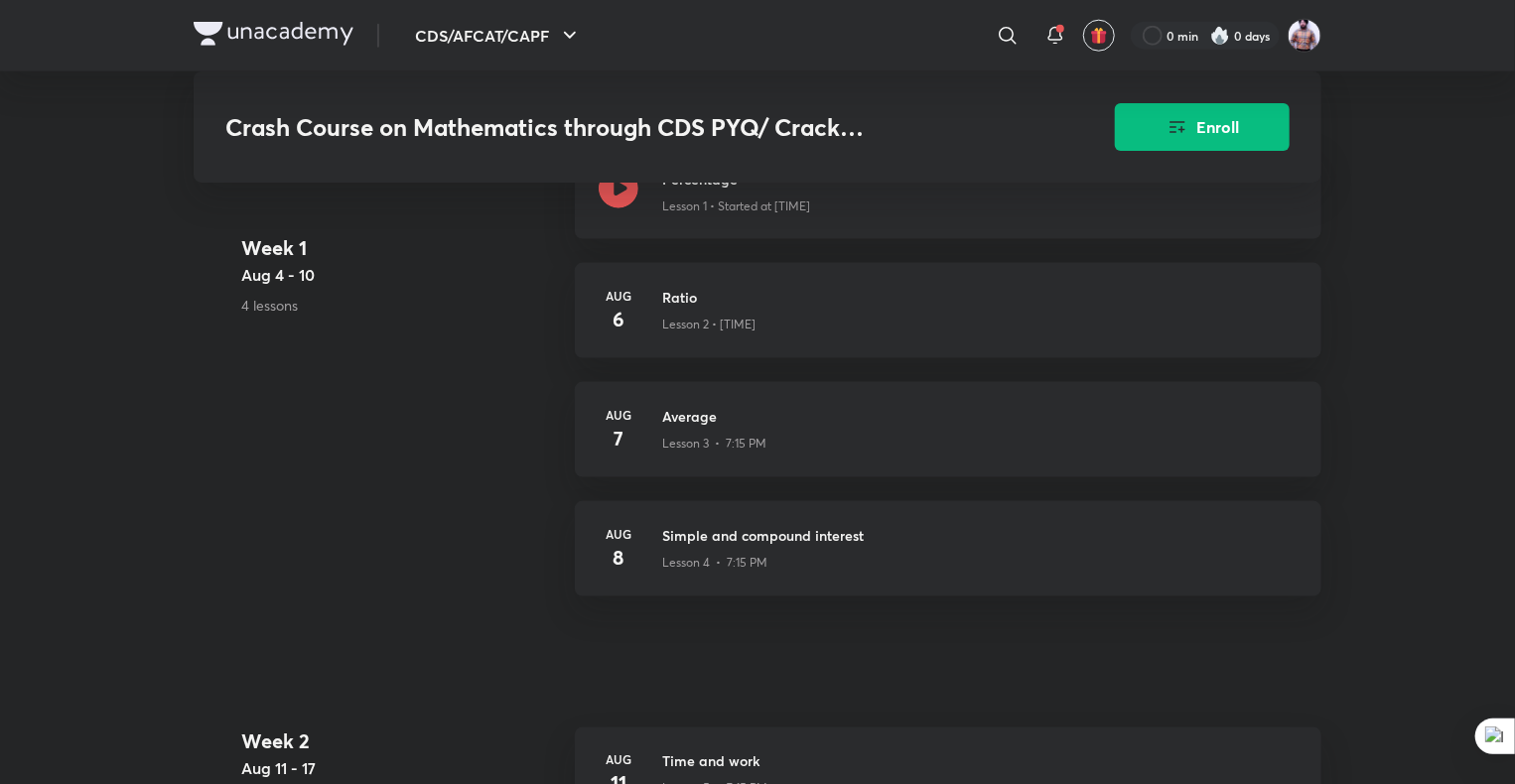 scroll, scrollTop: 794, scrollLeft: 0, axis: vertical 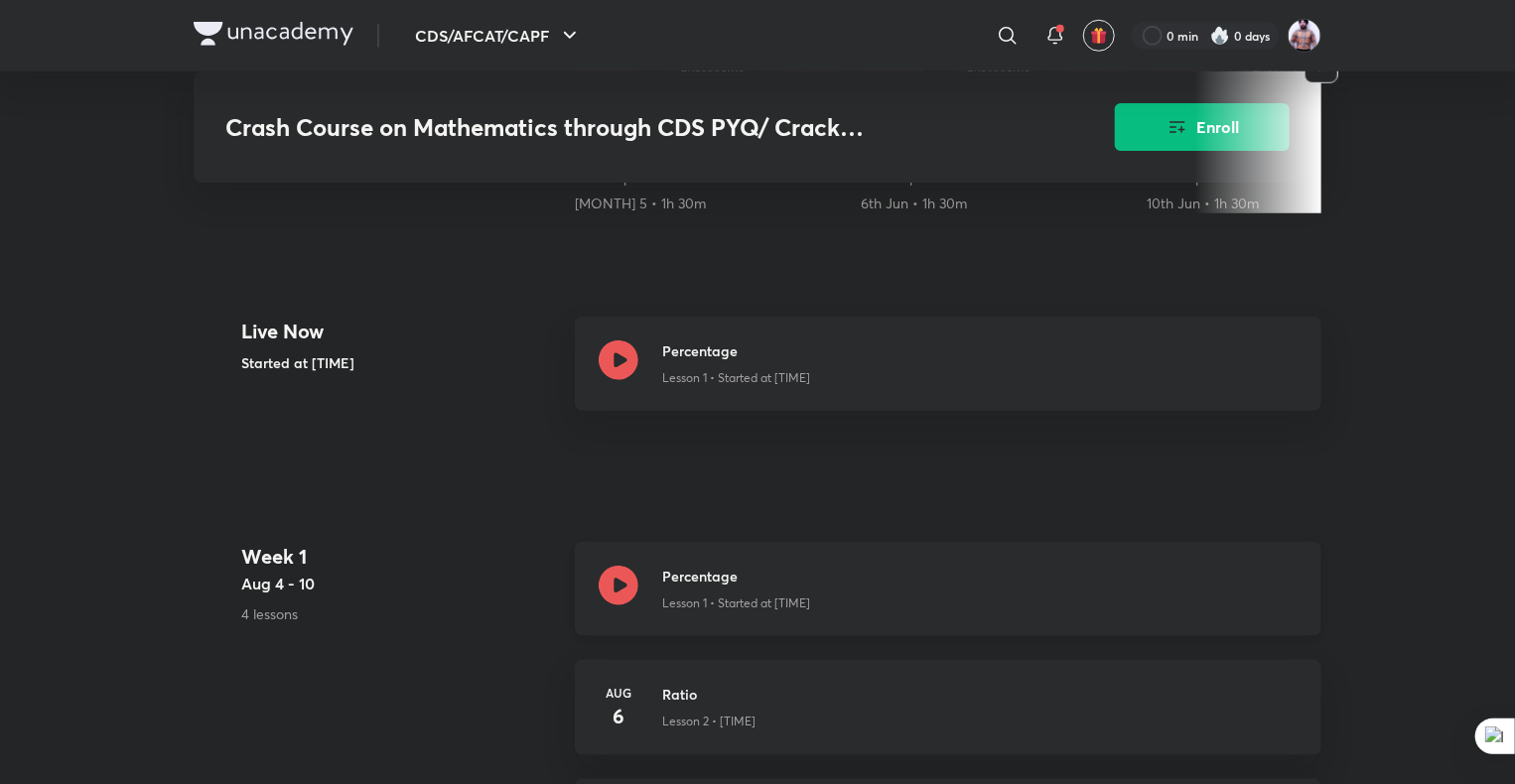 click 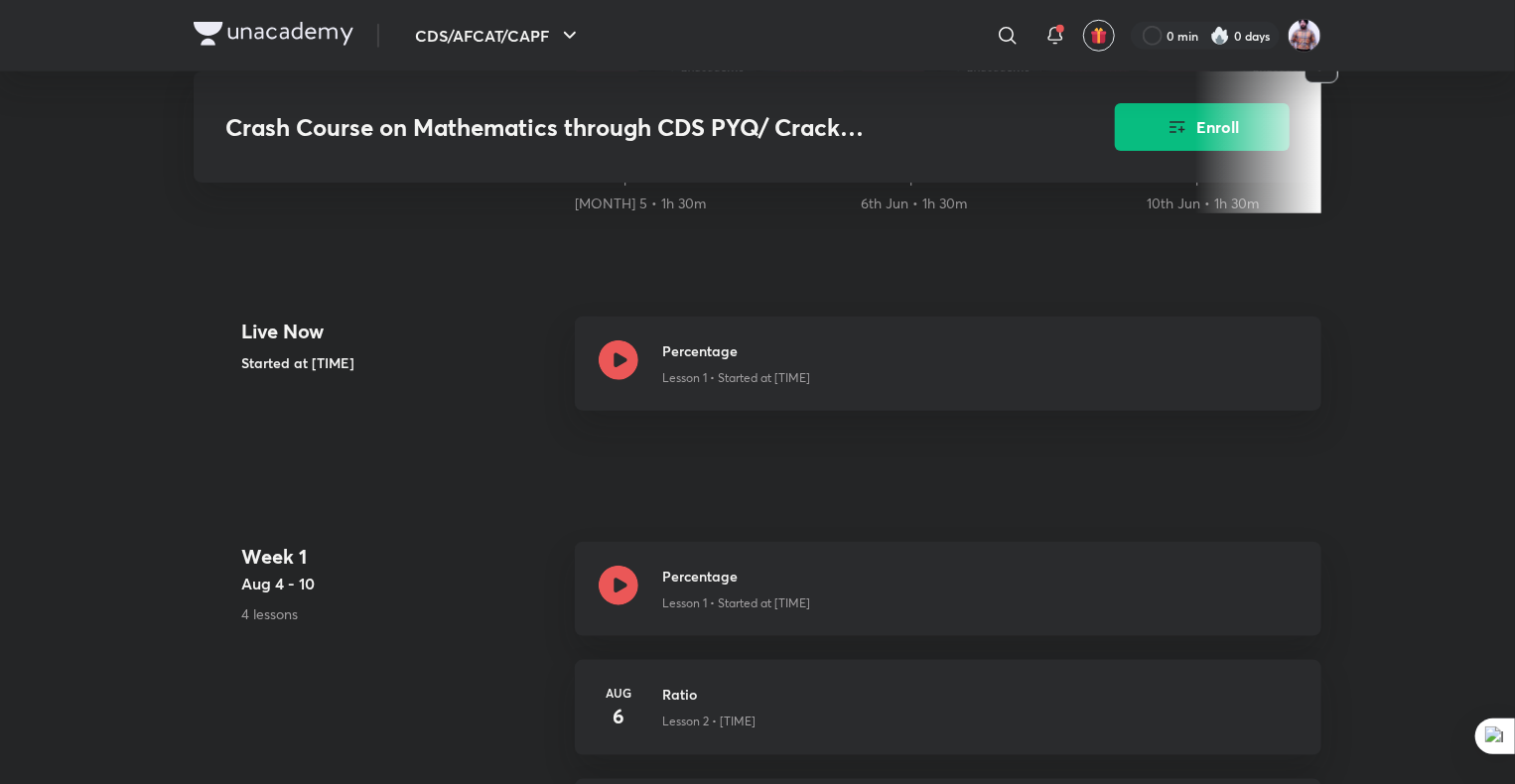 scroll, scrollTop: 1481, scrollLeft: 0, axis: vertical 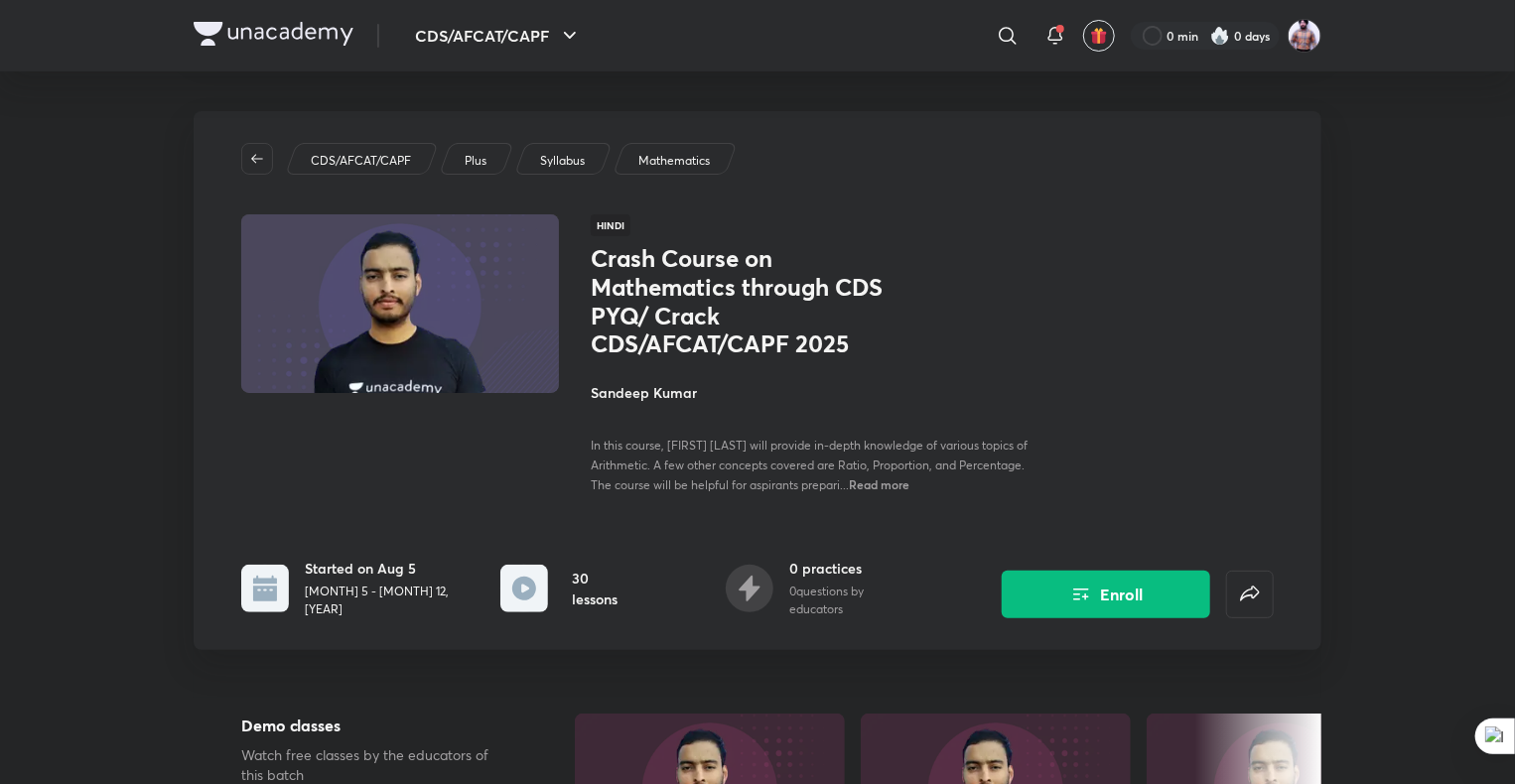 click at bounding box center [273, 34] 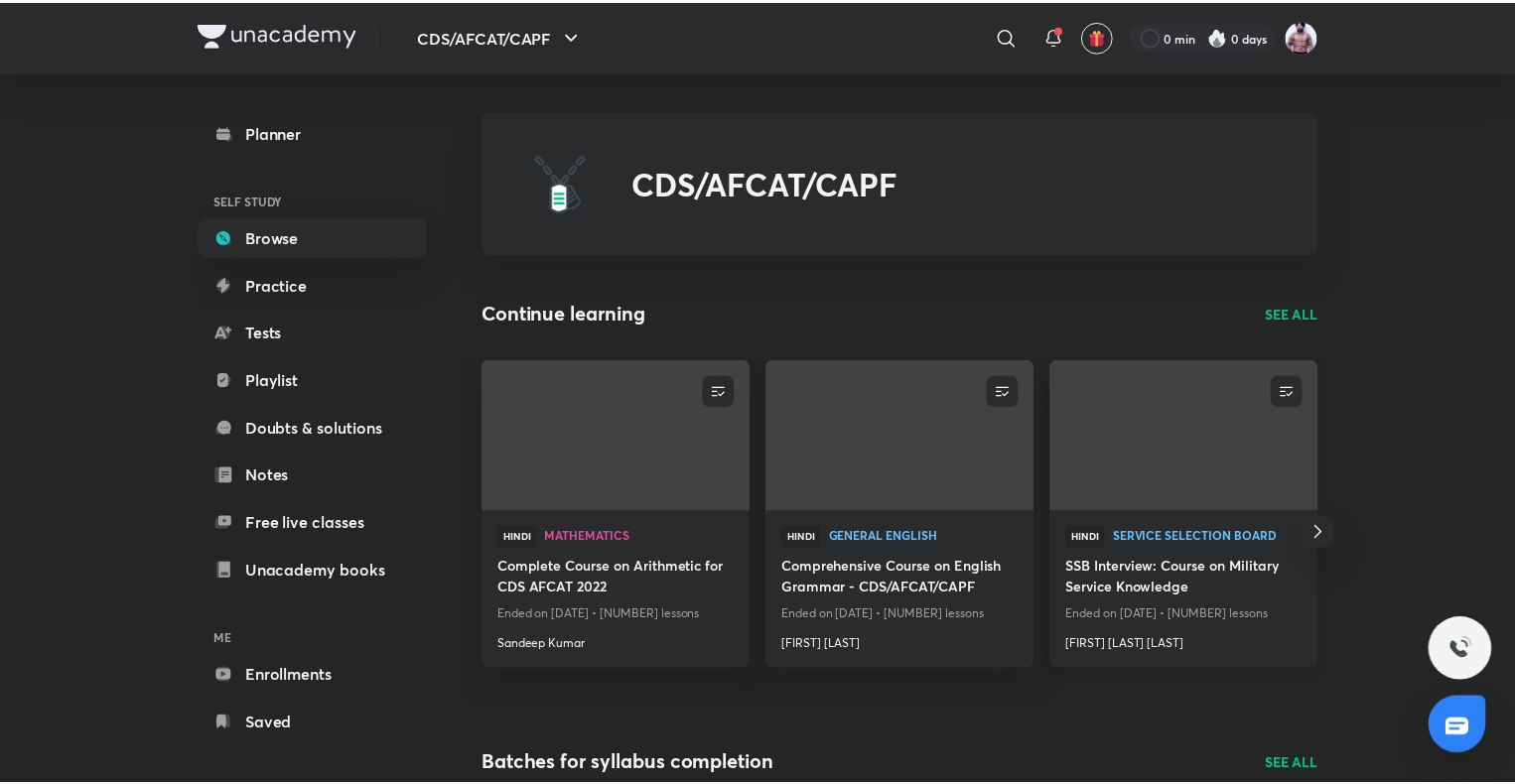 scroll, scrollTop: 0, scrollLeft: 0, axis: both 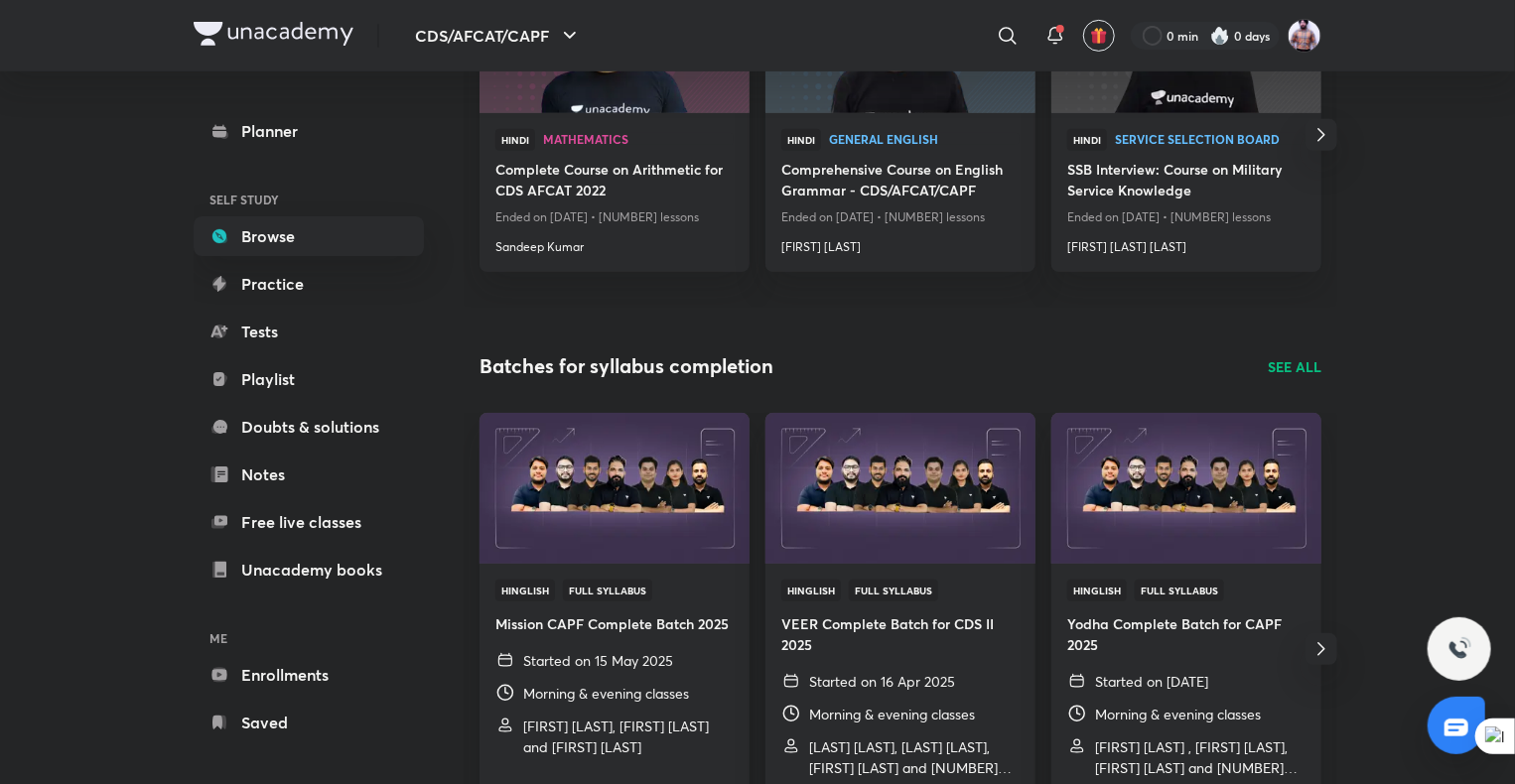 click on "SEE ALL" at bounding box center [1295, 366] 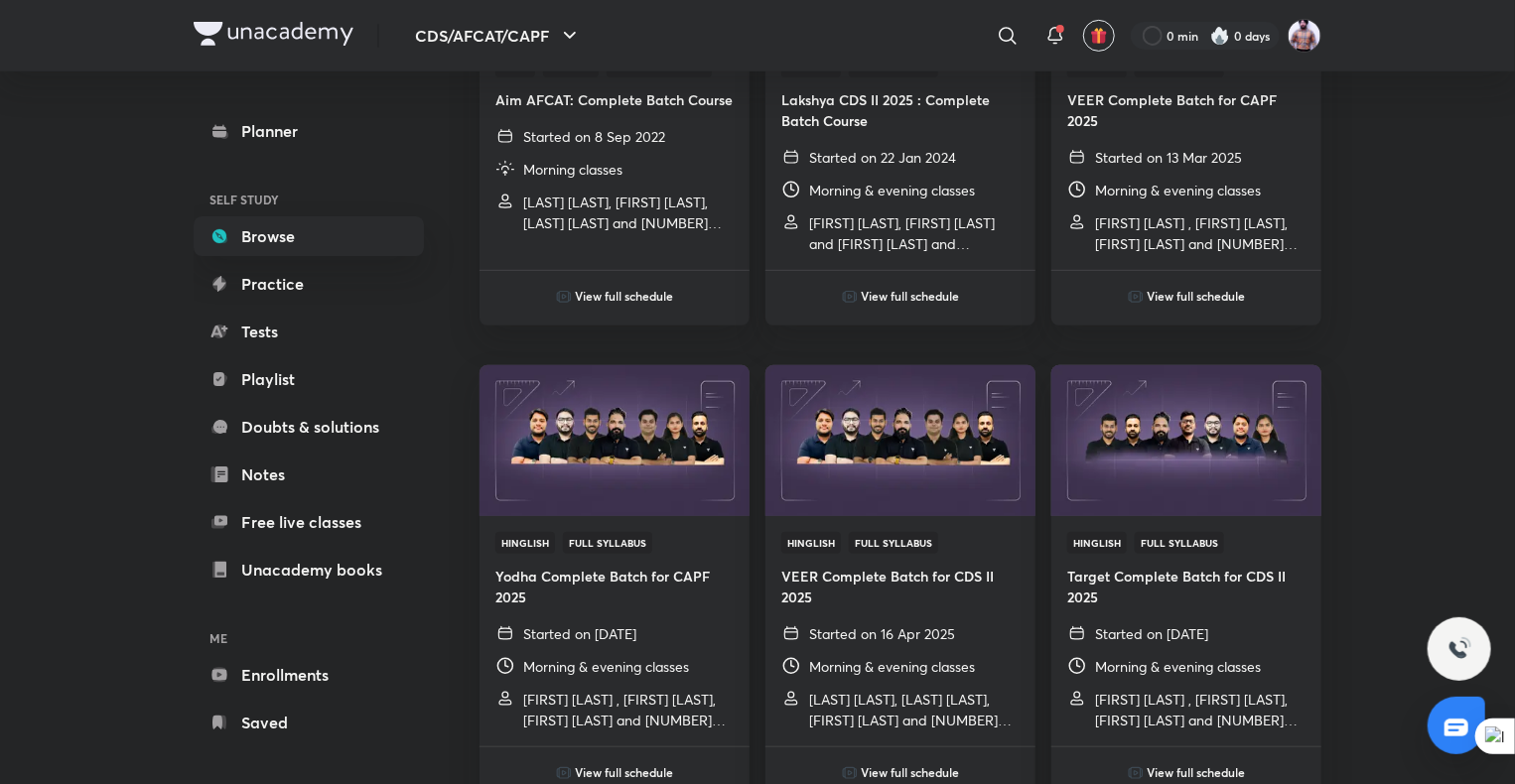 scroll, scrollTop: 0, scrollLeft: 0, axis: both 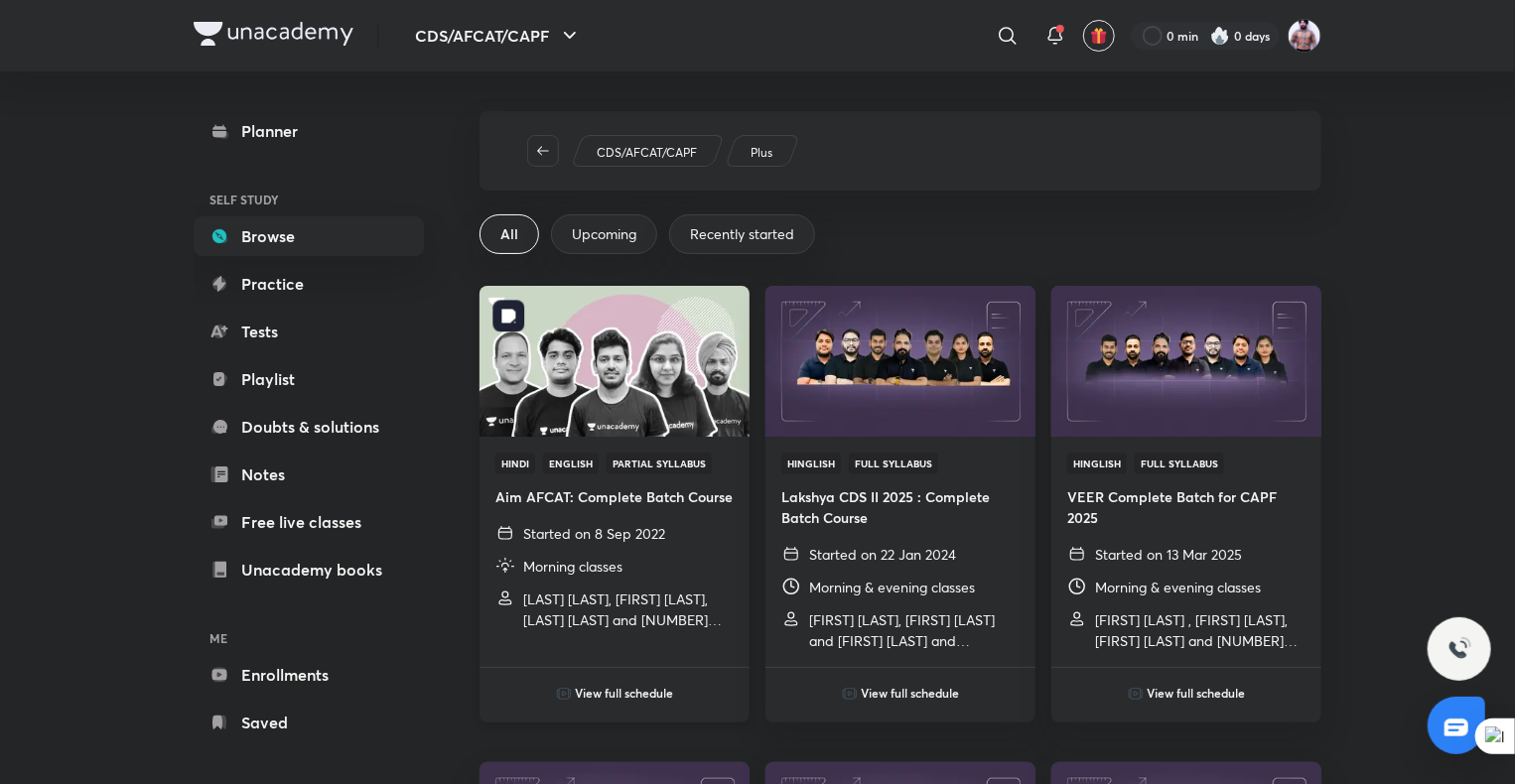 click at bounding box center [614, 360] 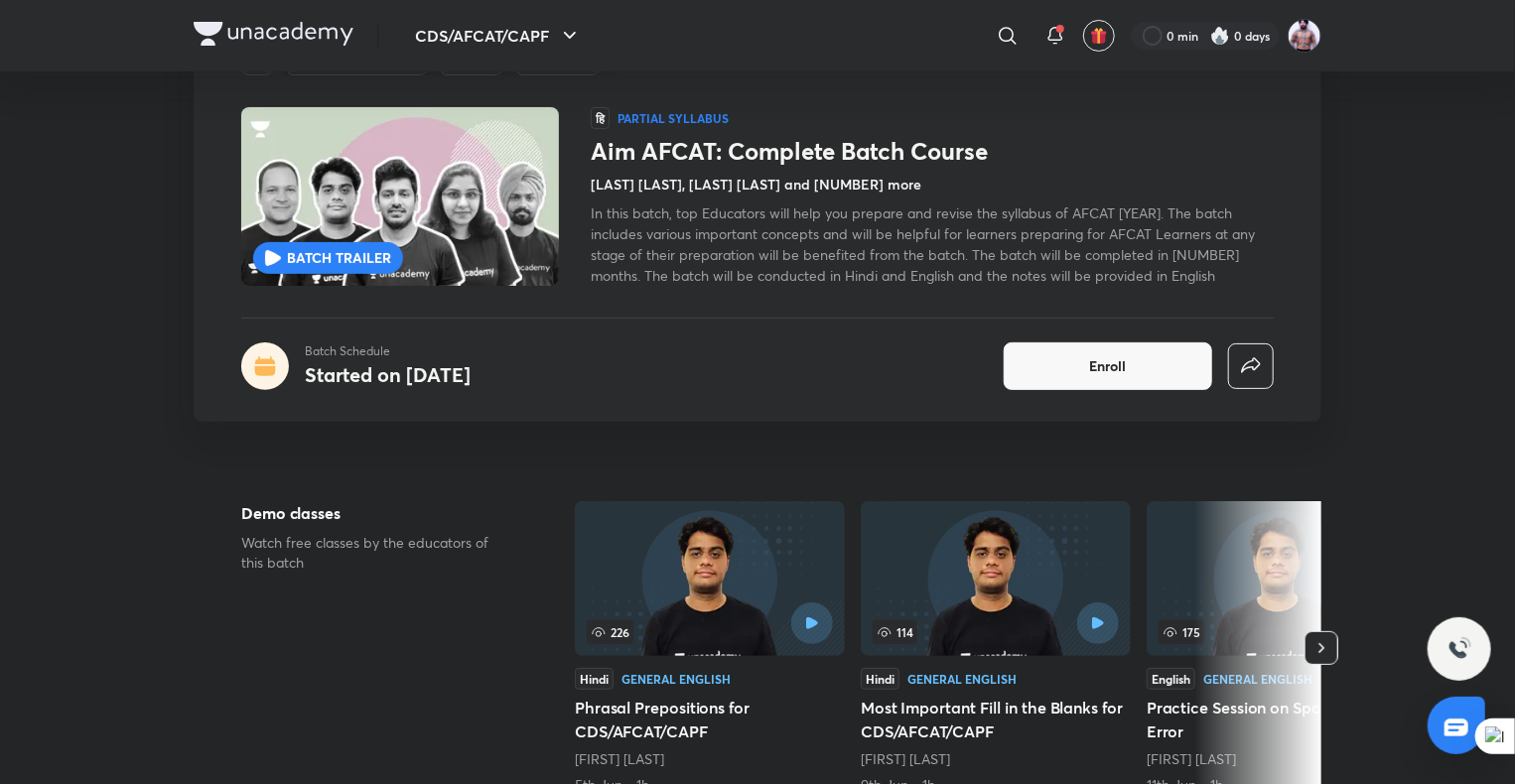 scroll, scrollTop: 0, scrollLeft: 0, axis: both 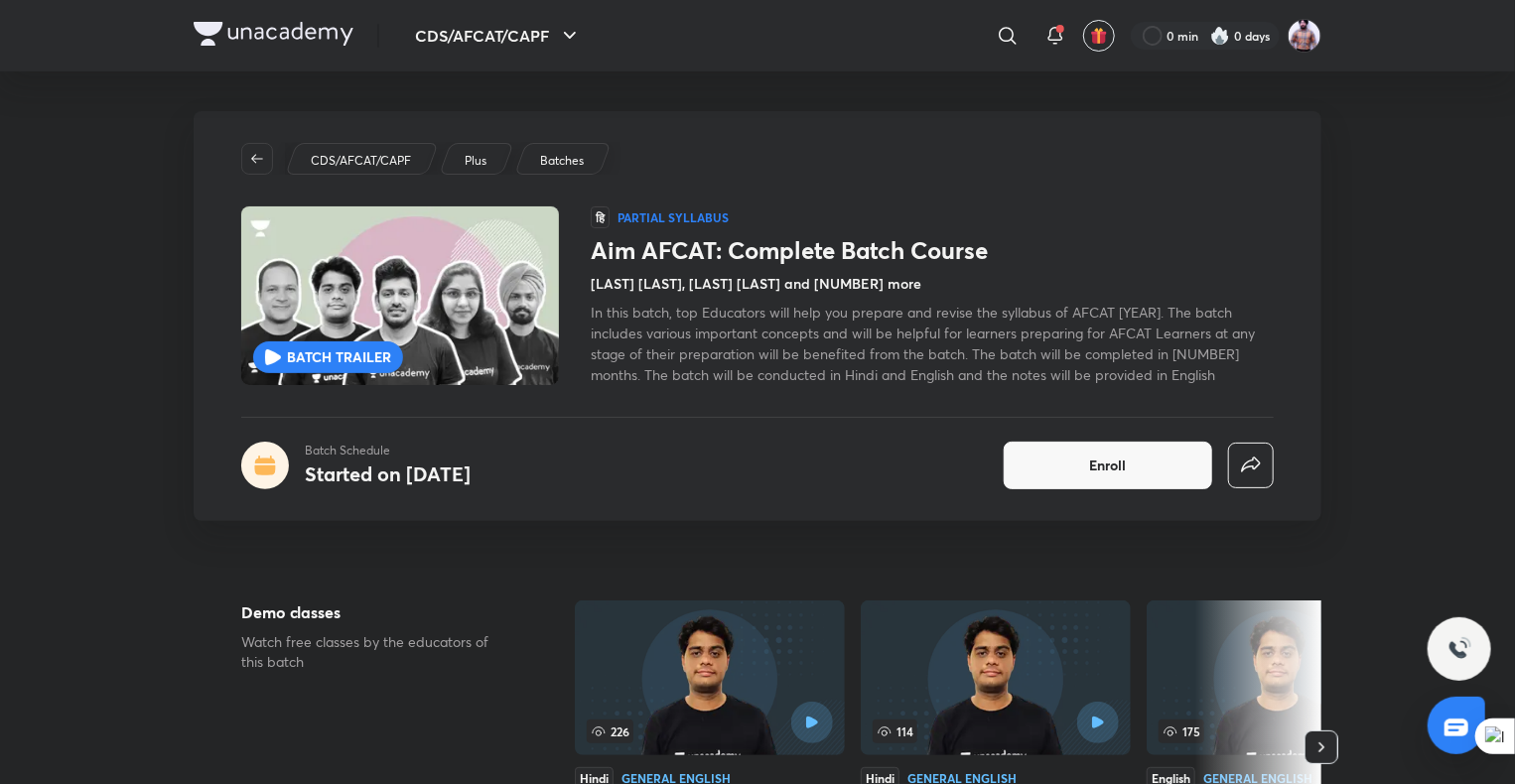 click on "CDS/AFCAT/CAPF ​ 0 min 0 days Aim AFCAT: Complete Batch Course Batch Schedule Started on Sep 8 Enroll CDS/AFCAT/CAPF Plus Batches BATCH TRAILER BATCH TRAILER हि Partial Syllabus Aim AFCAT: Complete Batch Course  Sandeep Brar, Rakesh Negi and 2 more In this batch, top Educators will help you prepare and revise the syllabus of AFCAT 2023. The batch includes various important concepts and will be helpful for learners preparing for AFCAT Learners at any stage of their preparation will be benefited from the batch. The batch will be completed in 3 months. The batch will be conducted in Hindi and English and the notes will be provided in English Batch Schedule Started on Sep 8 Enroll Demo classes   Watch free classes by the educators of this batch   226 Hindi General English Phrasal Prepositions for CDS/AFCAT/CAPF Sidhant Sharma 5th Jun • 1h    114 Hindi General English Most Important Fill in the Blanks for CDS/AFCAT/CAPF Sidhant Sharma 9th Jun • 1h    175 English General English Sidhant Sharma   140 Hindi" at bounding box center (758, 1838) 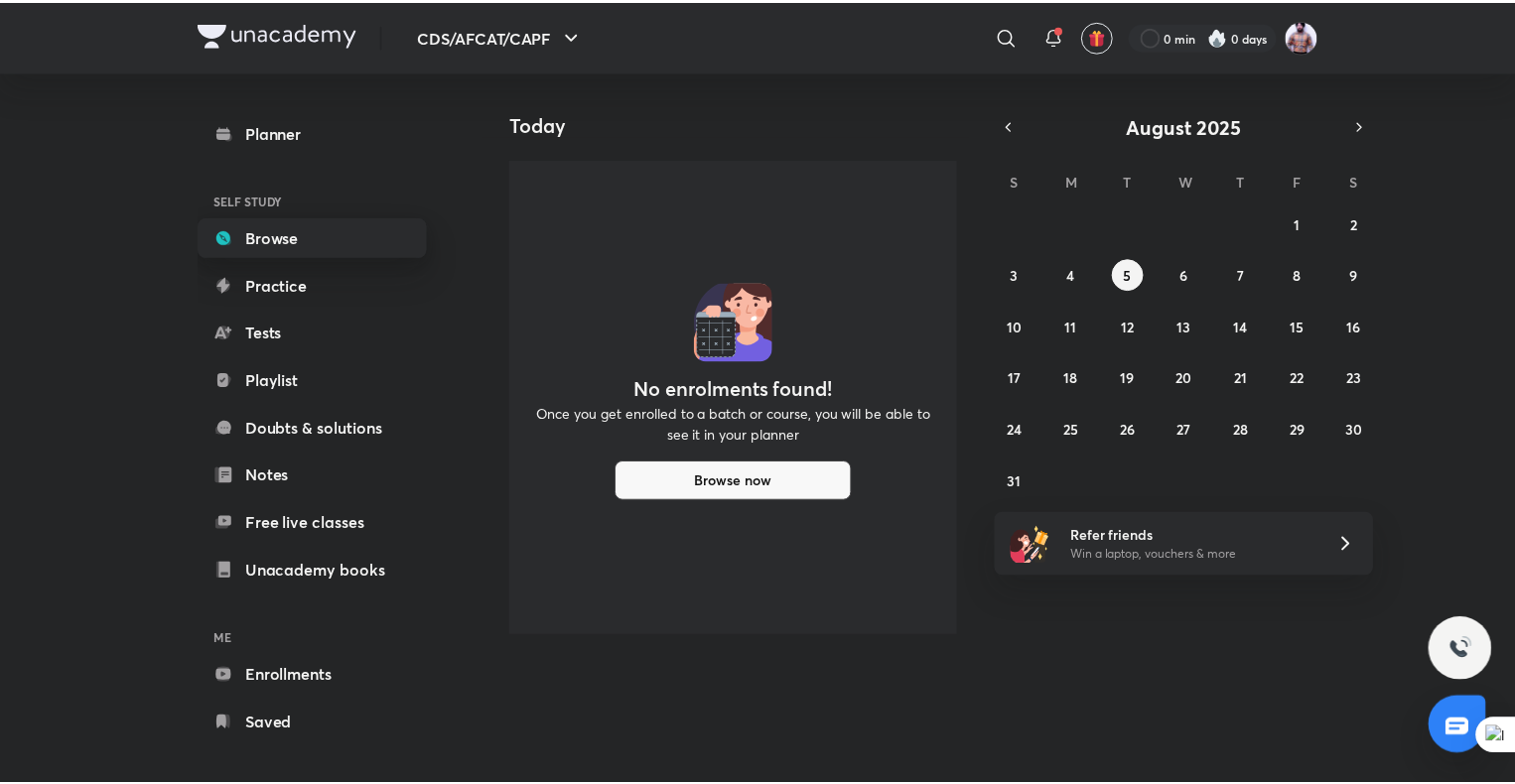 scroll, scrollTop: 0, scrollLeft: 0, axis: both 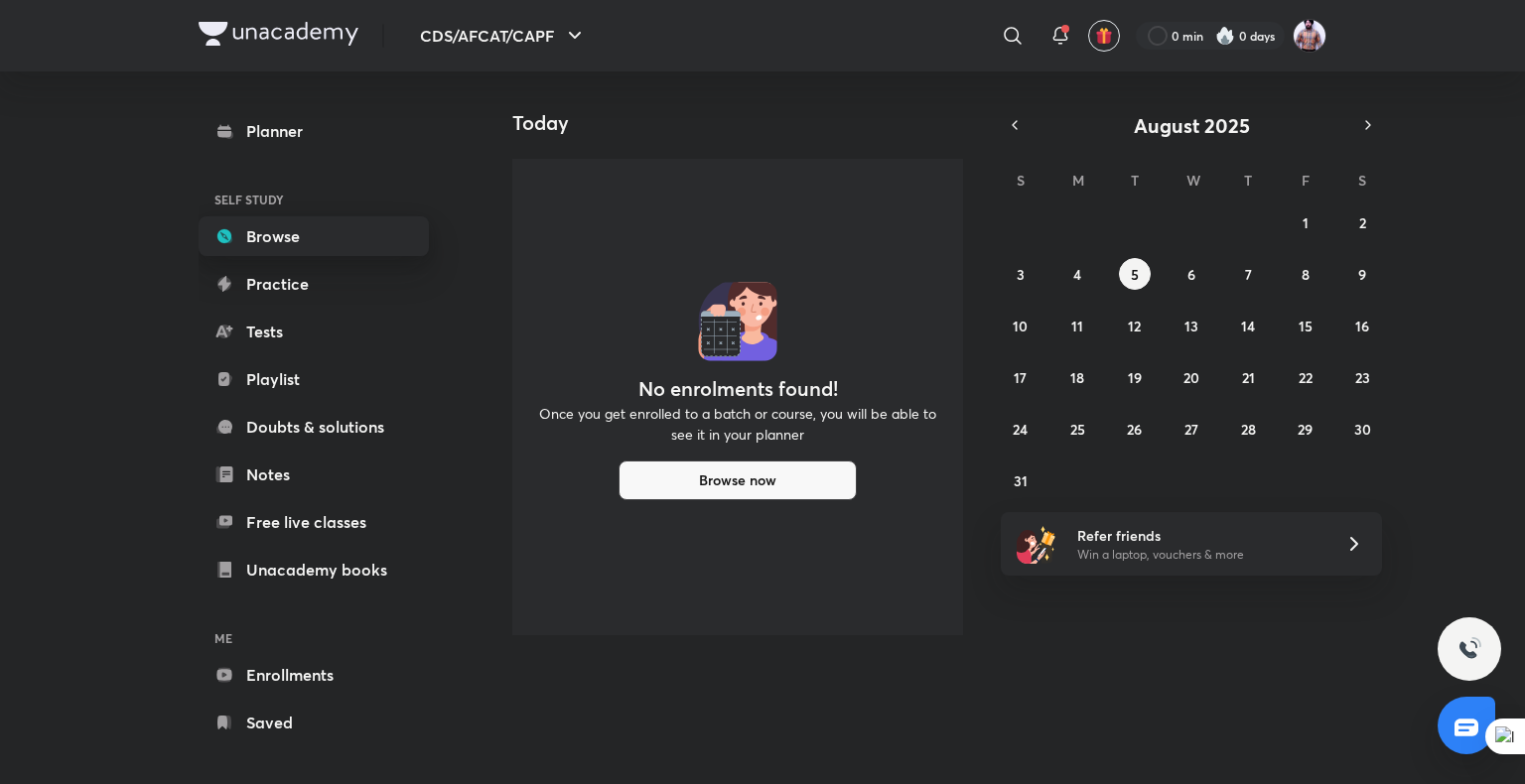 click on "Browse" at bounding box center [314, 236] 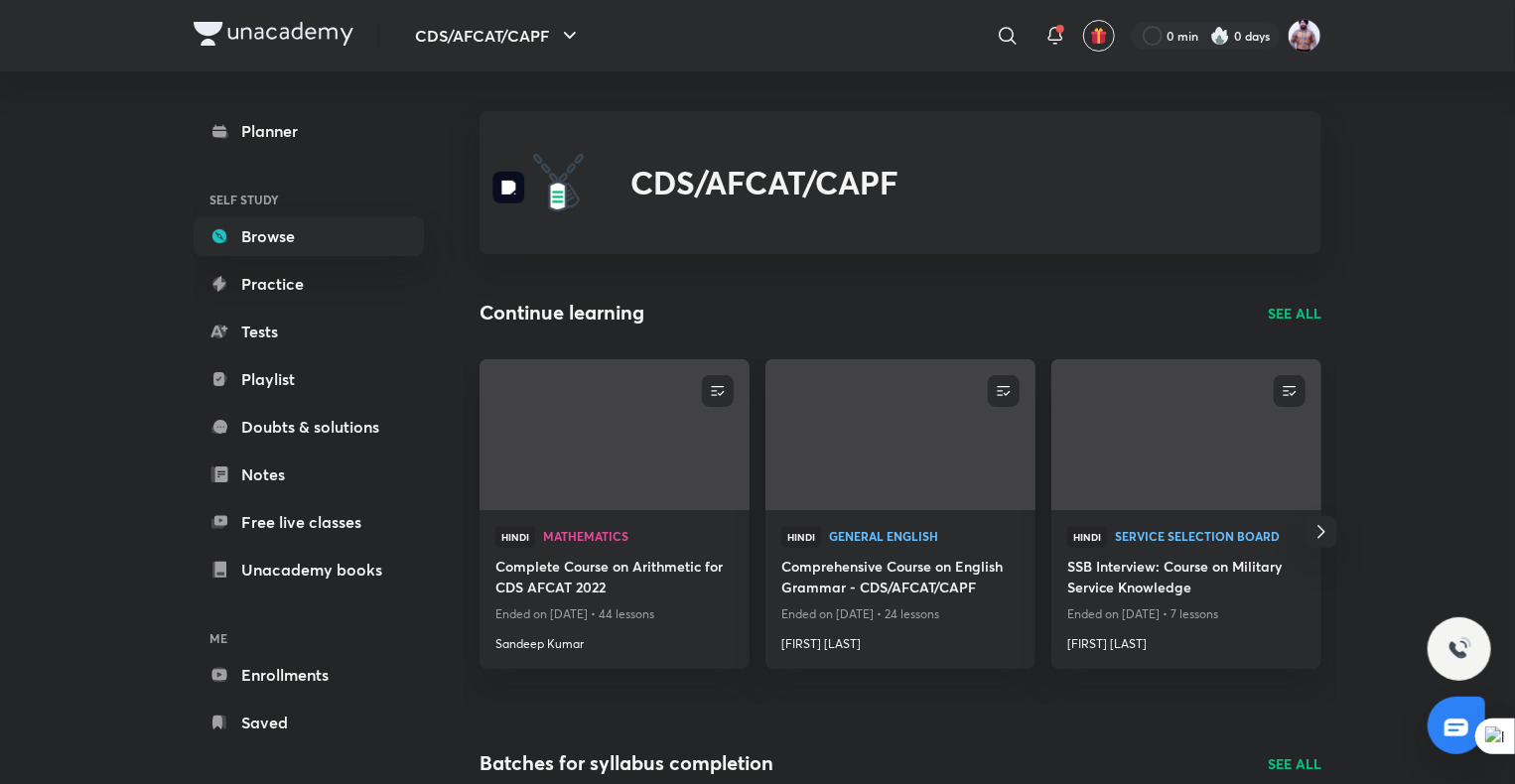 scroll, scrollTop: 0, scrollLeft: 0, axis: both 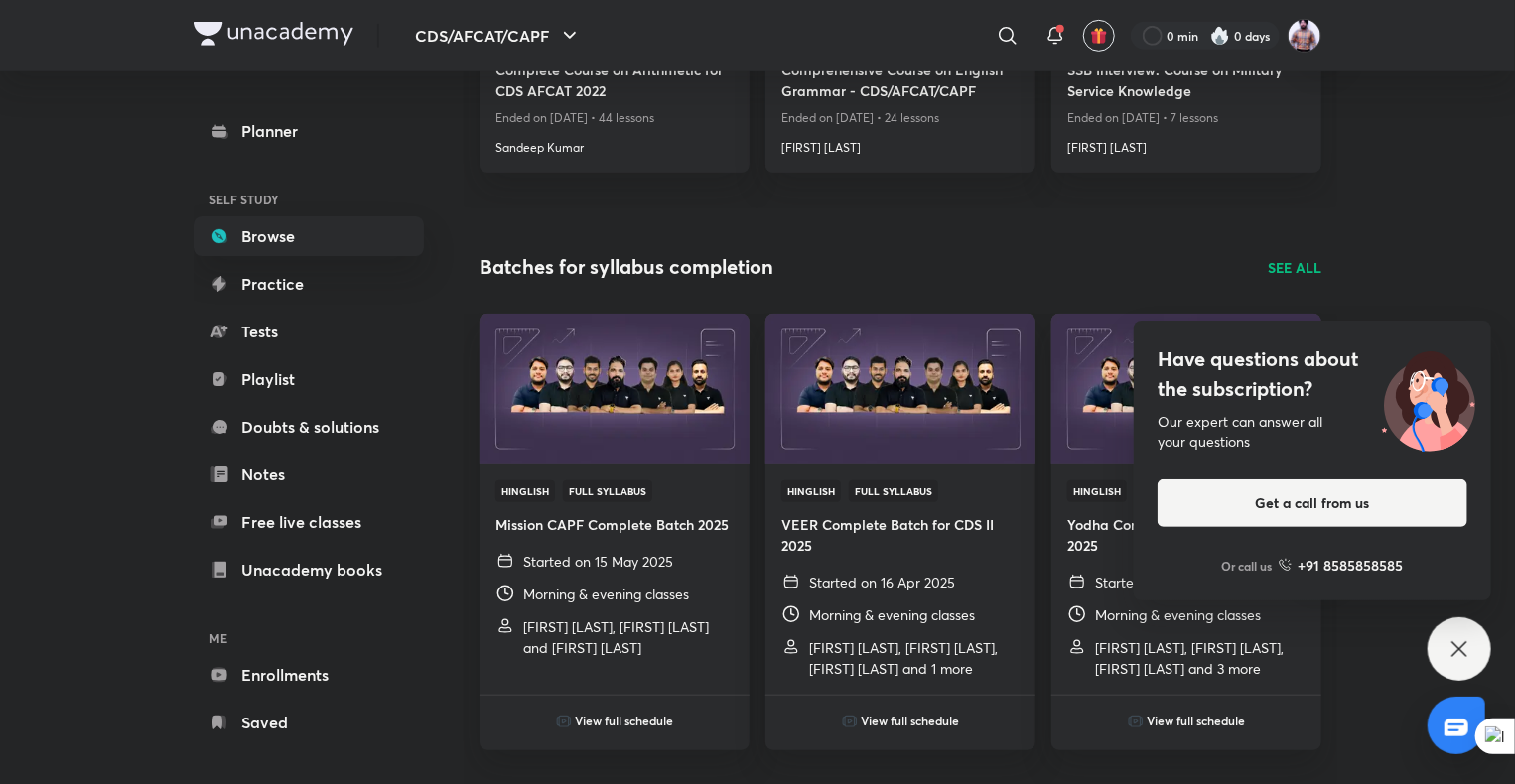 click on "SEE ALL" at bounding box center [1295, 267] 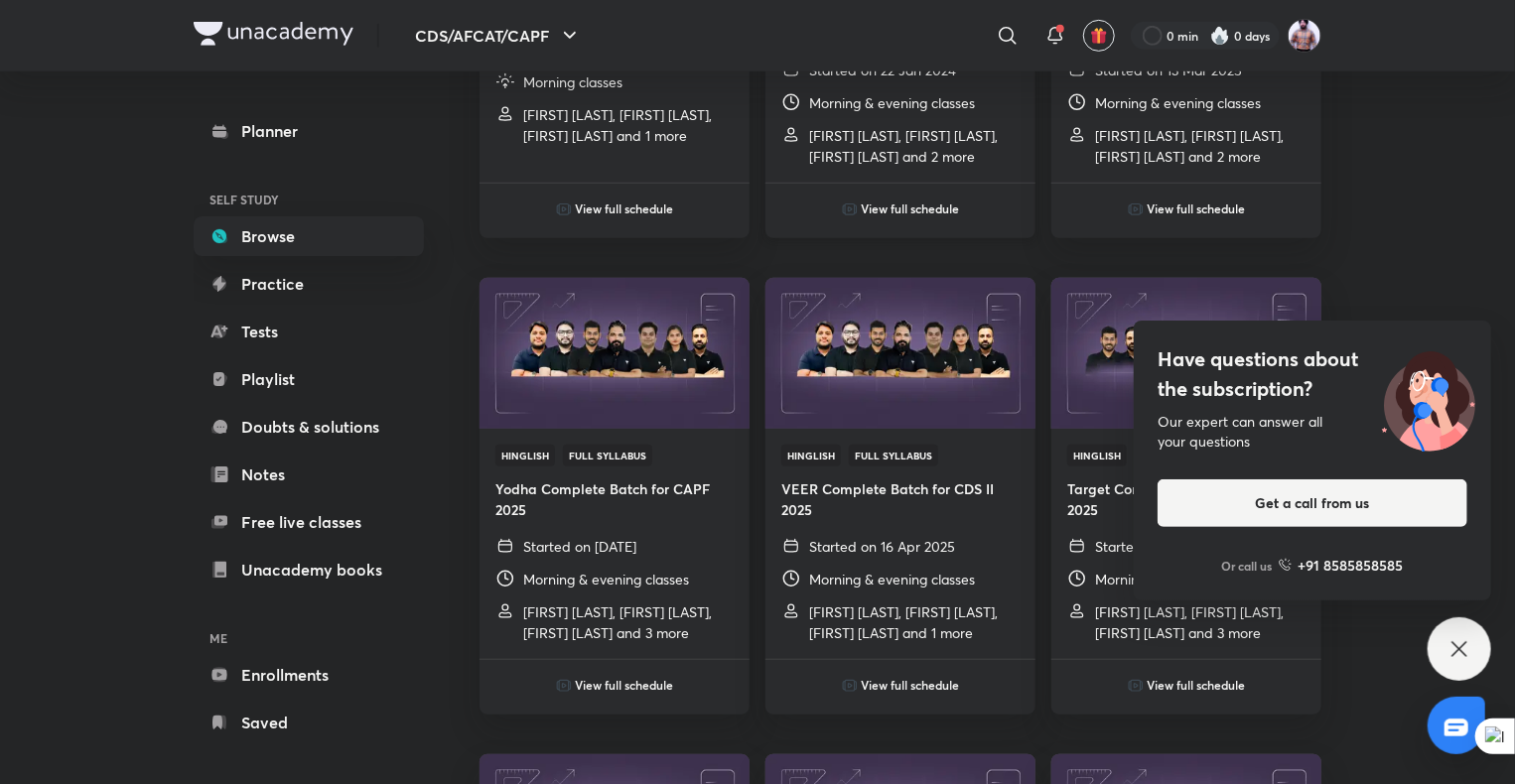 scroll, scrollTop: 496, scrollLeft: 0, axis: vertical 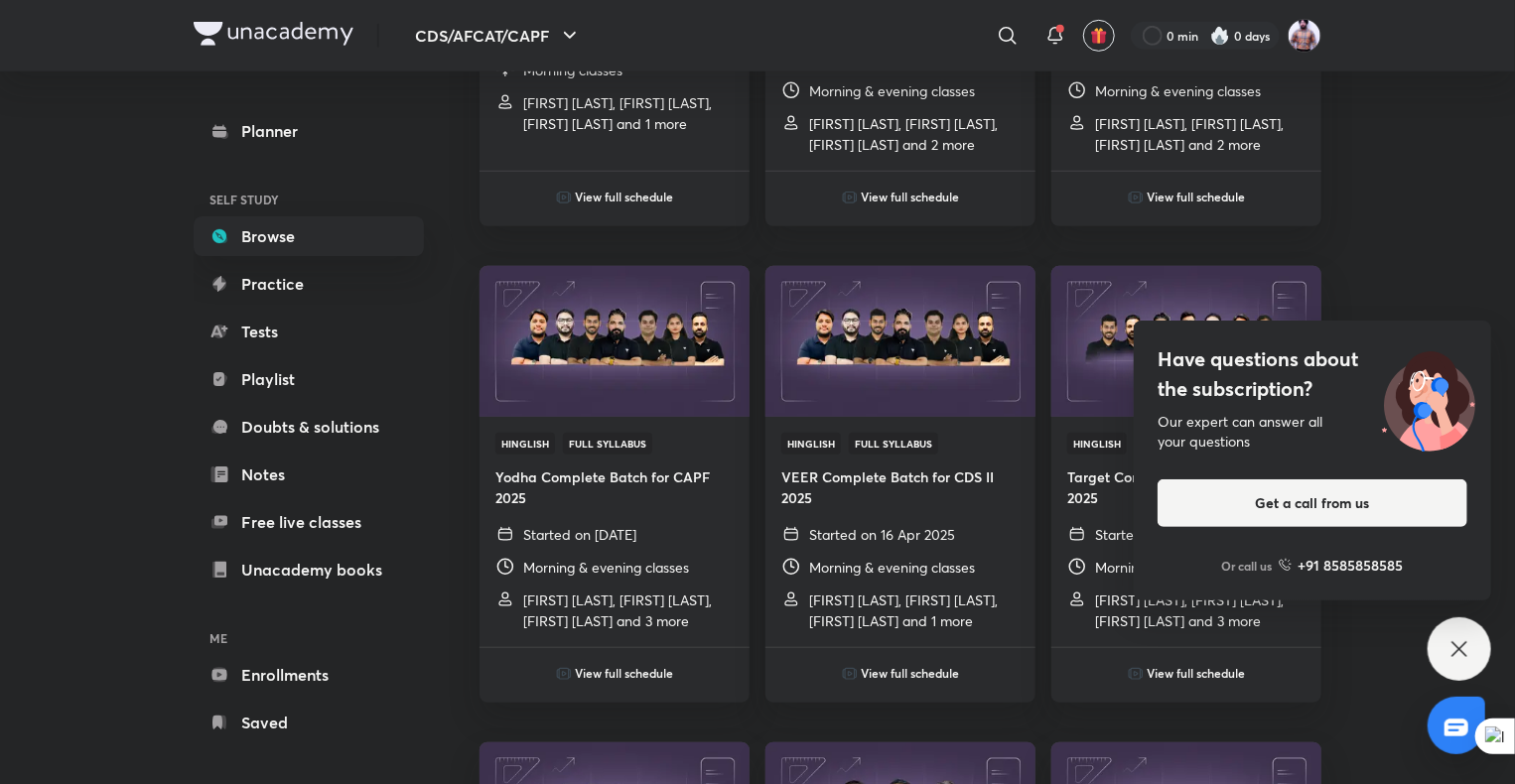 click 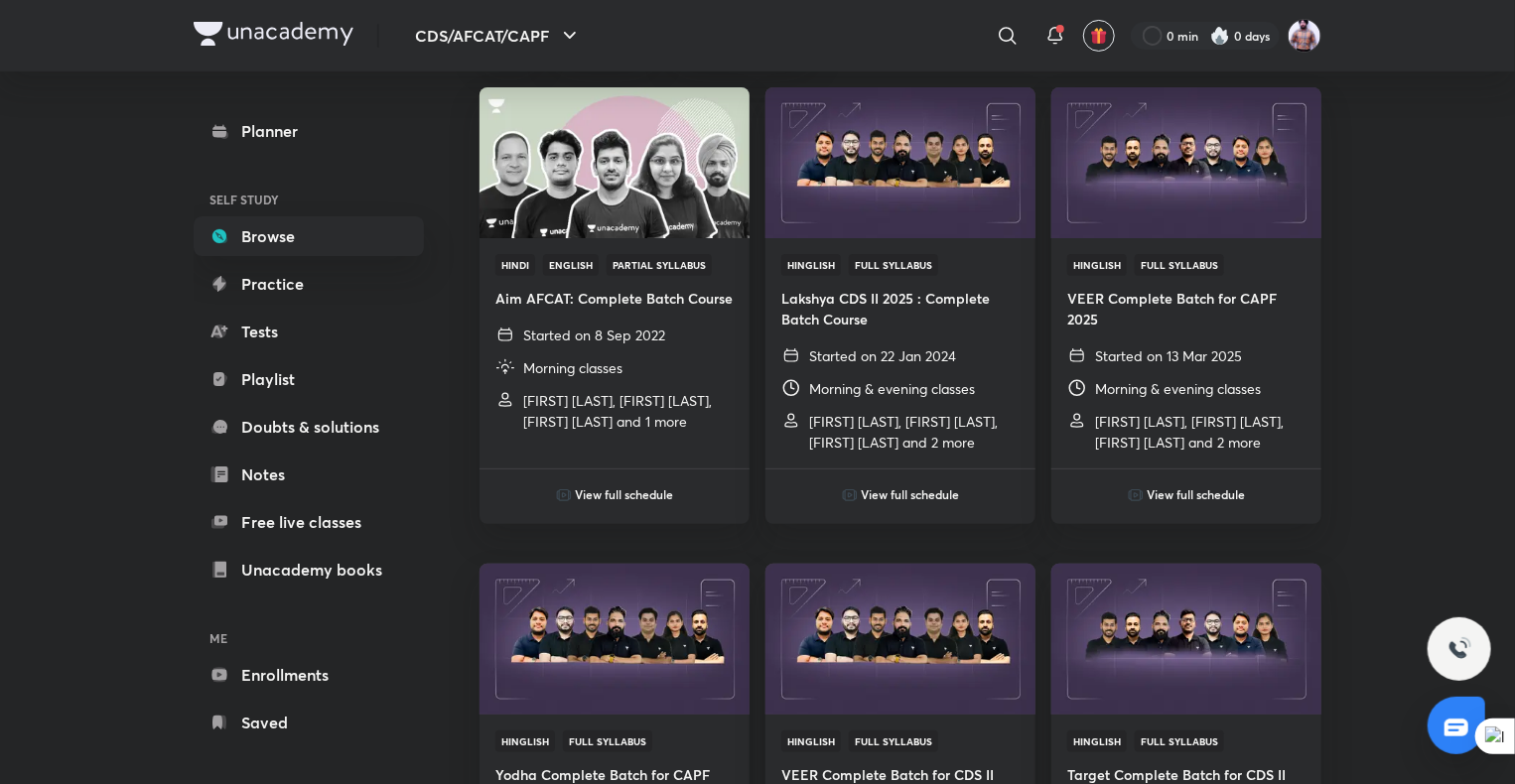 scroll, scrollTop: 0, scrollLeft: 0, axis: both 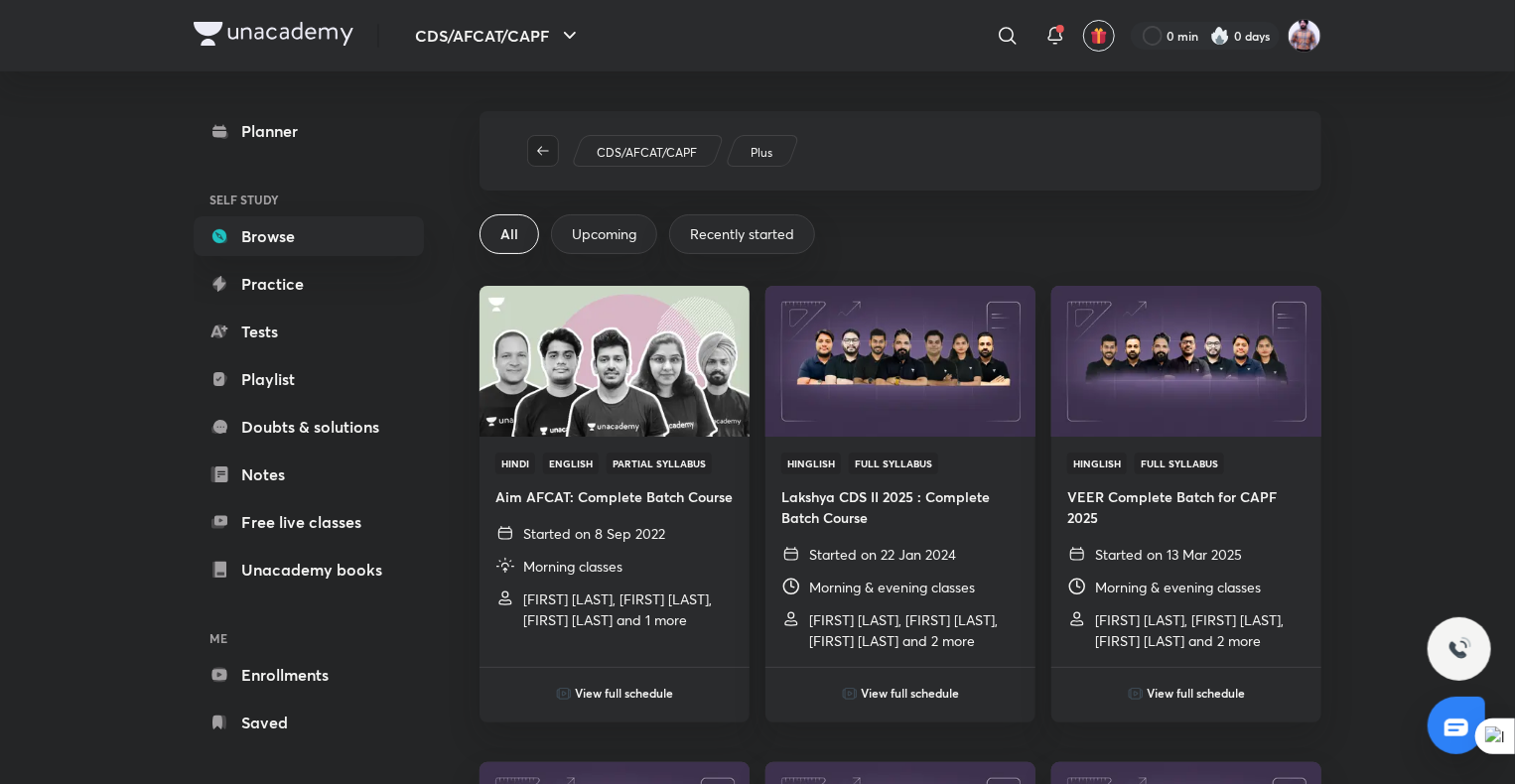click 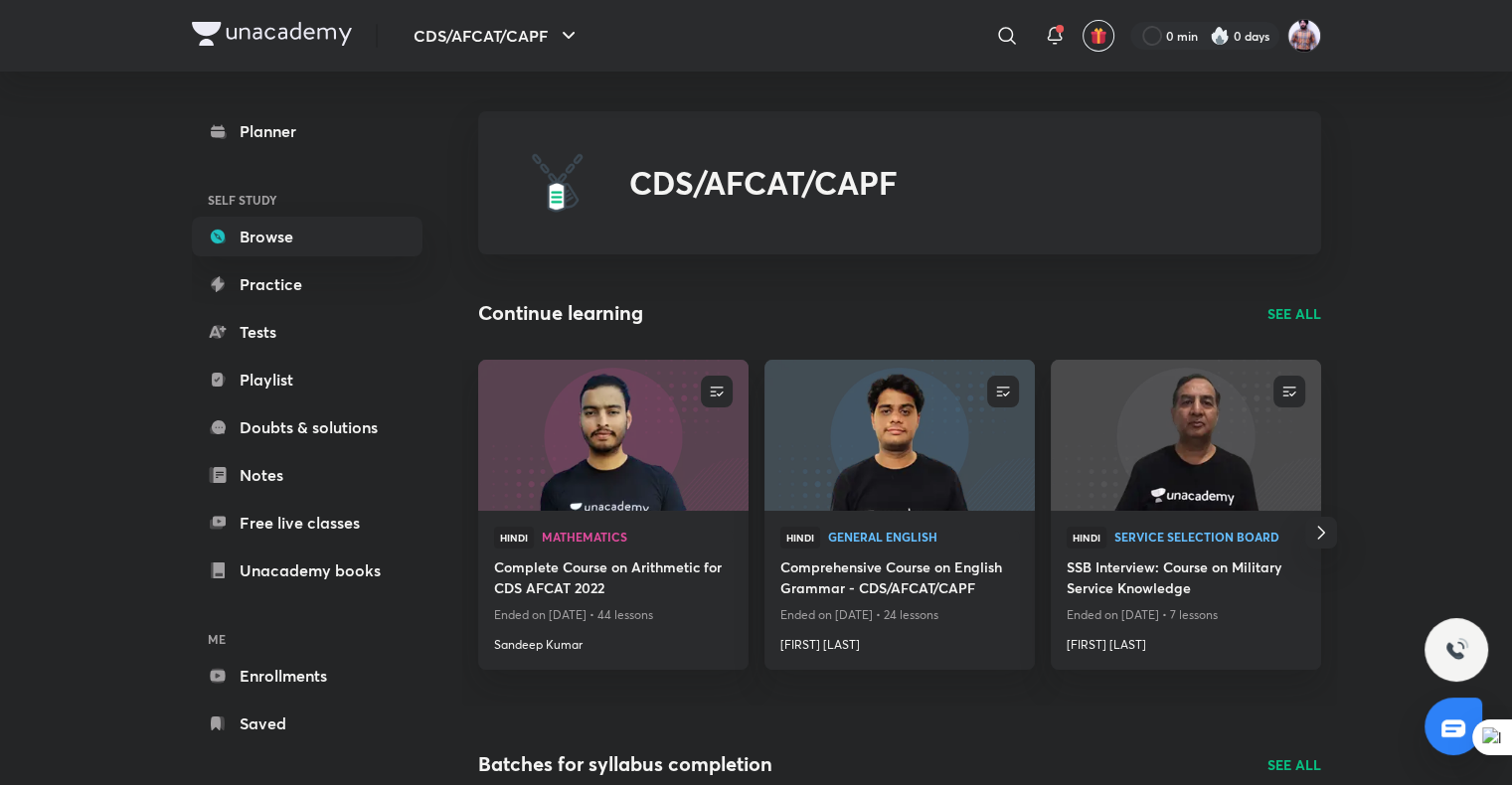 click on "SEE ALL" at bounding box center [1294, 313] 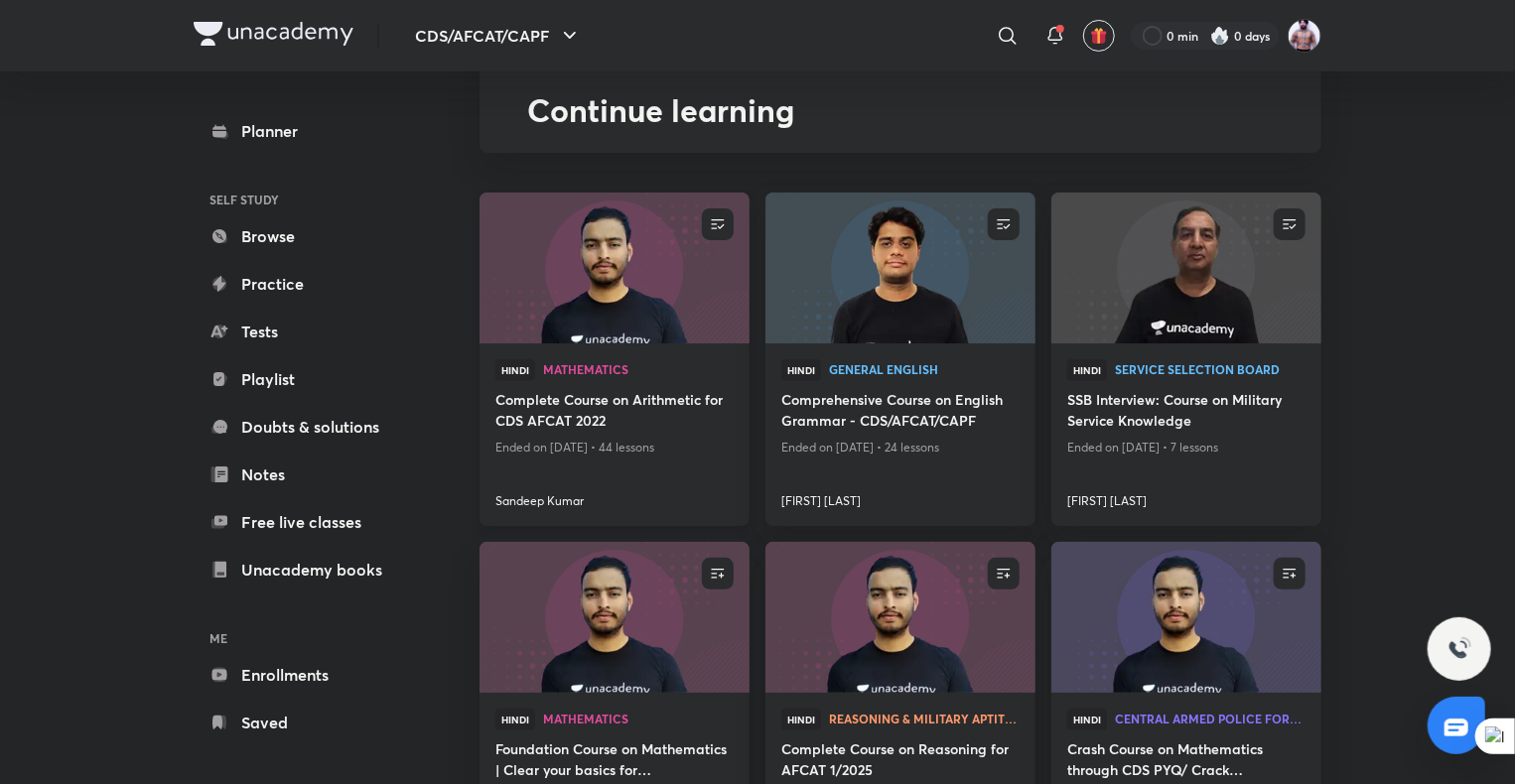 scroll, scrollTop: 0, scrollLeft: 0, axis: both 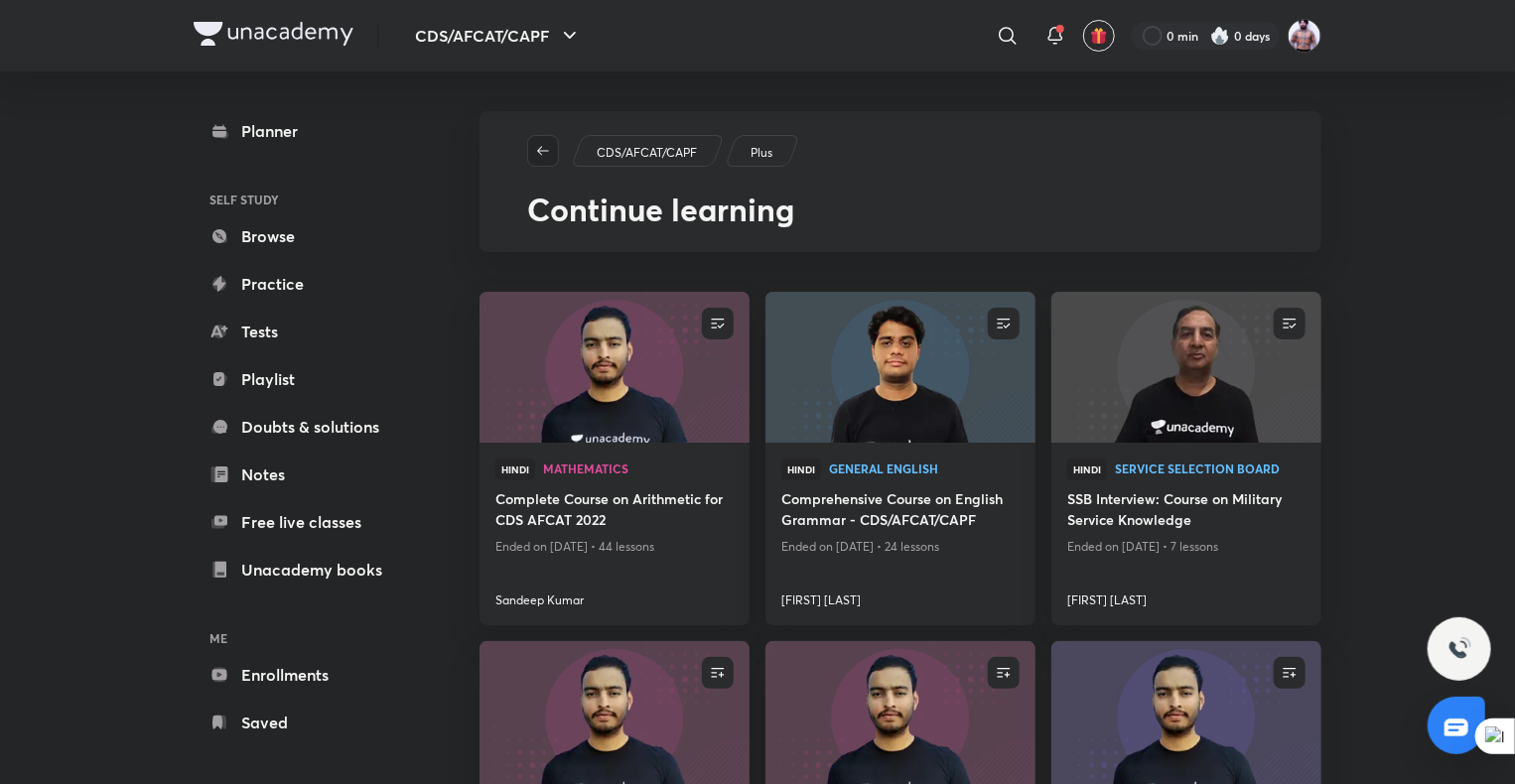 click at bounding box center (543, 151) 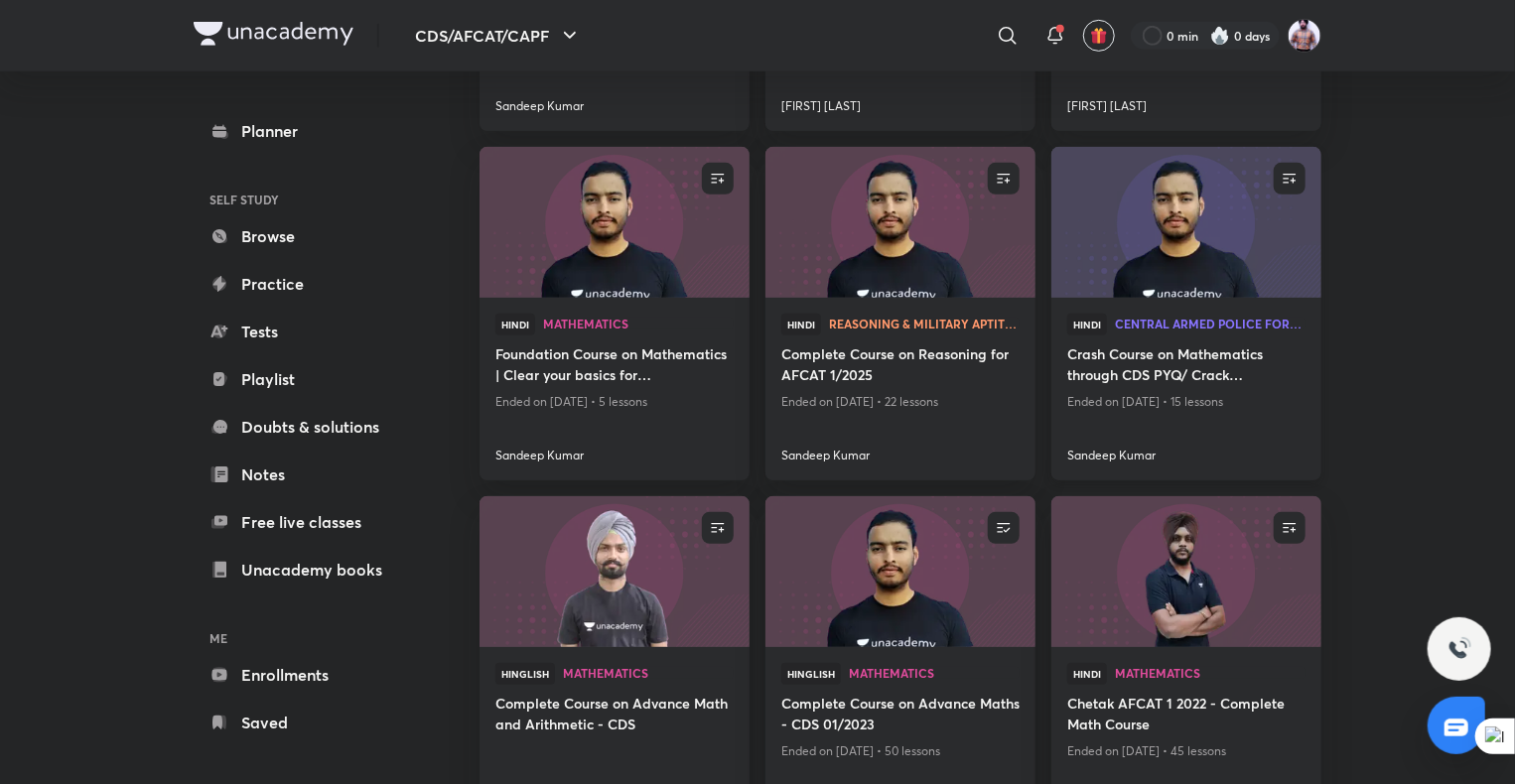 scroll, scrollTop: 496, scrollLeft: 0, axis: vertical 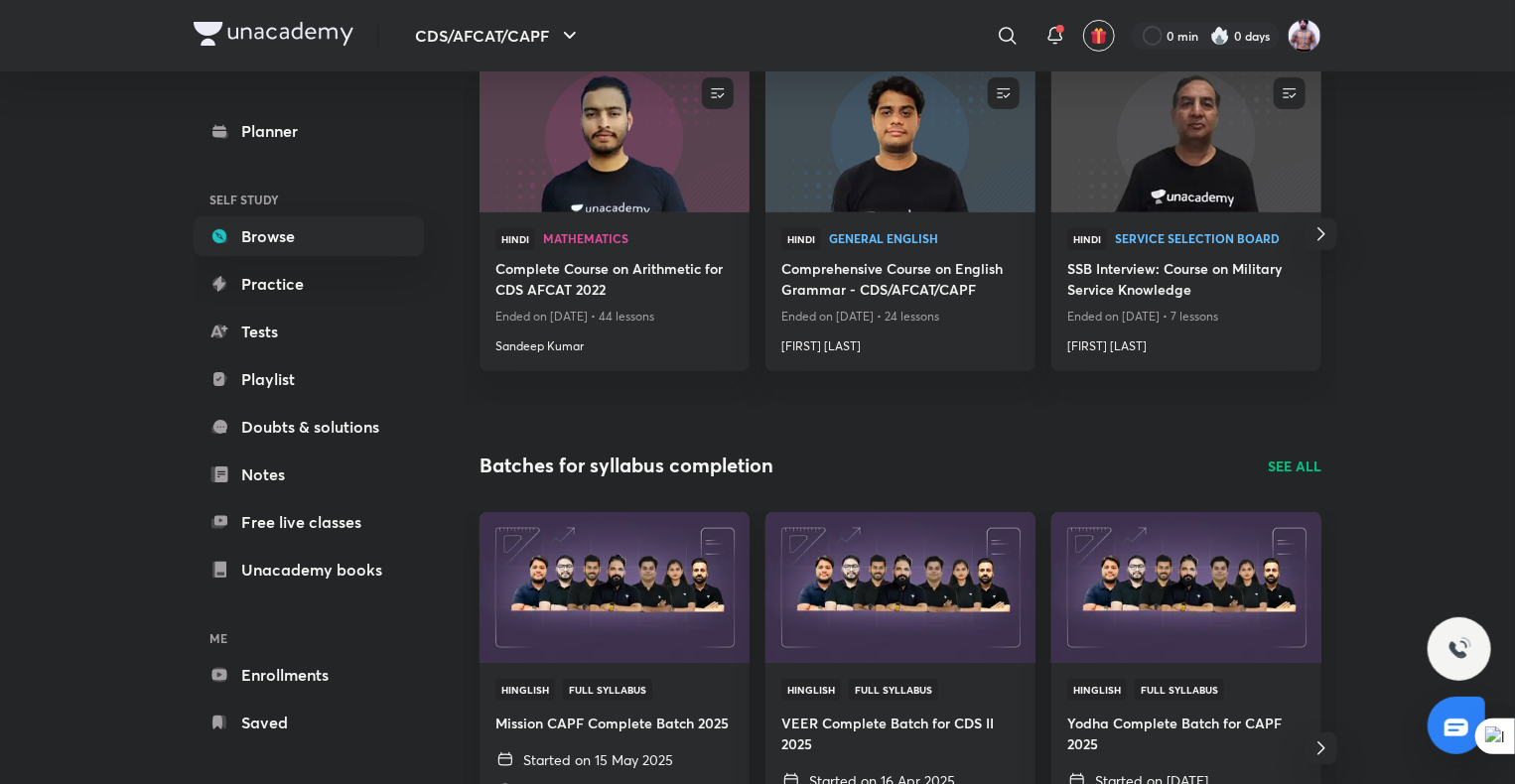 click on "SEE ALL" at bounding box center (1295, 465) 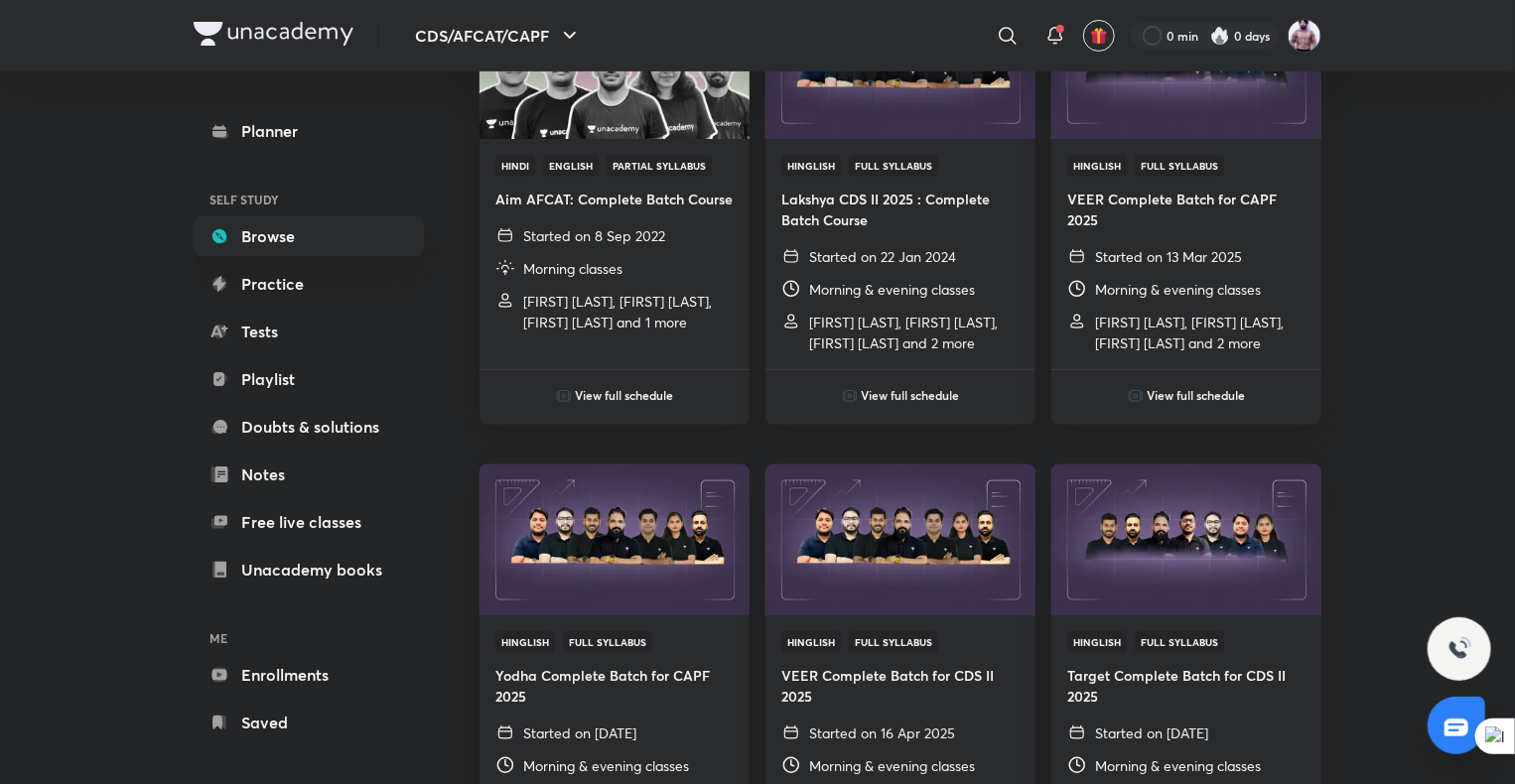 scroll, scrollTop: 0, scrollLeft: 0, axis: both 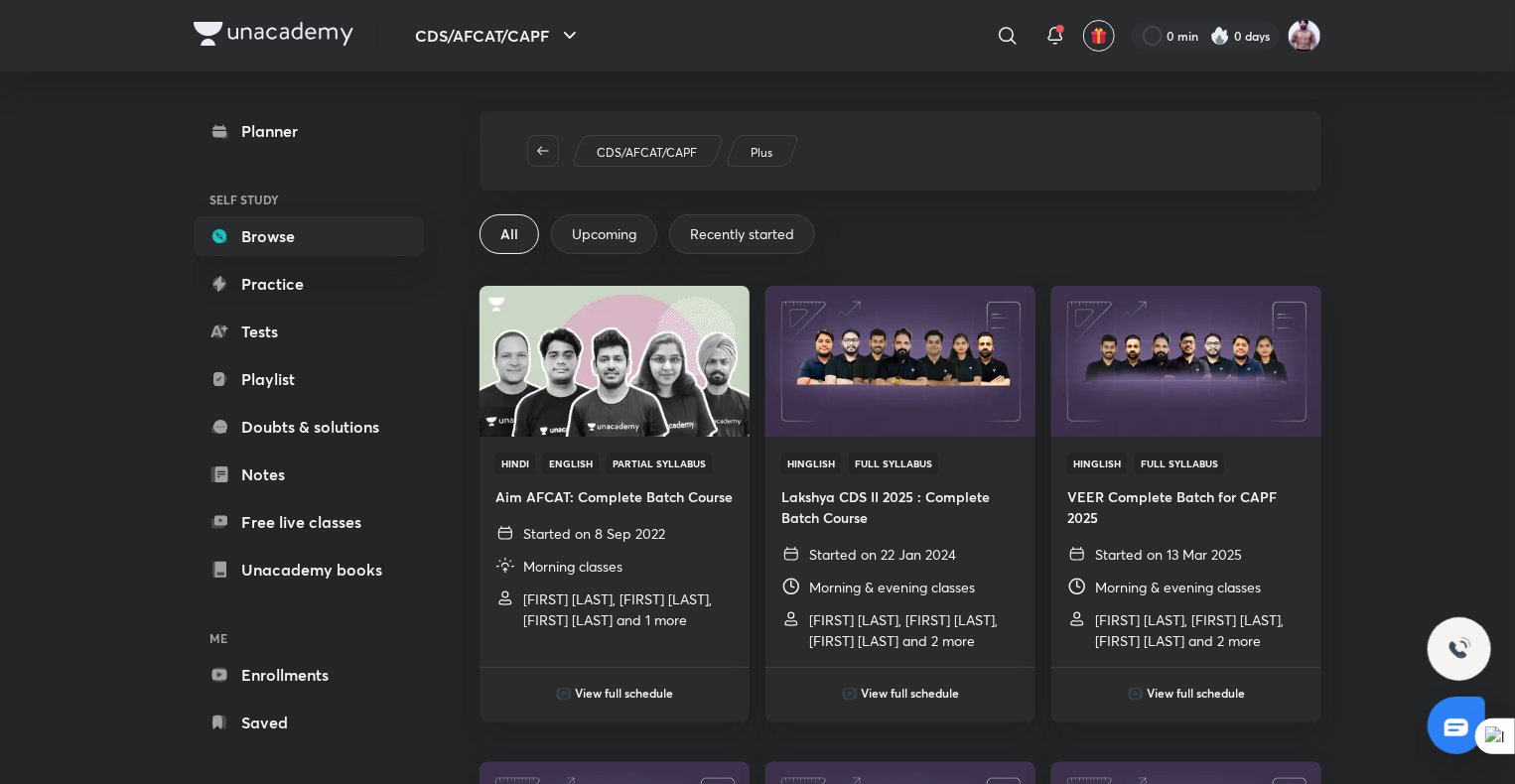 click on "Upcoming" at bounding box center [604, 234] 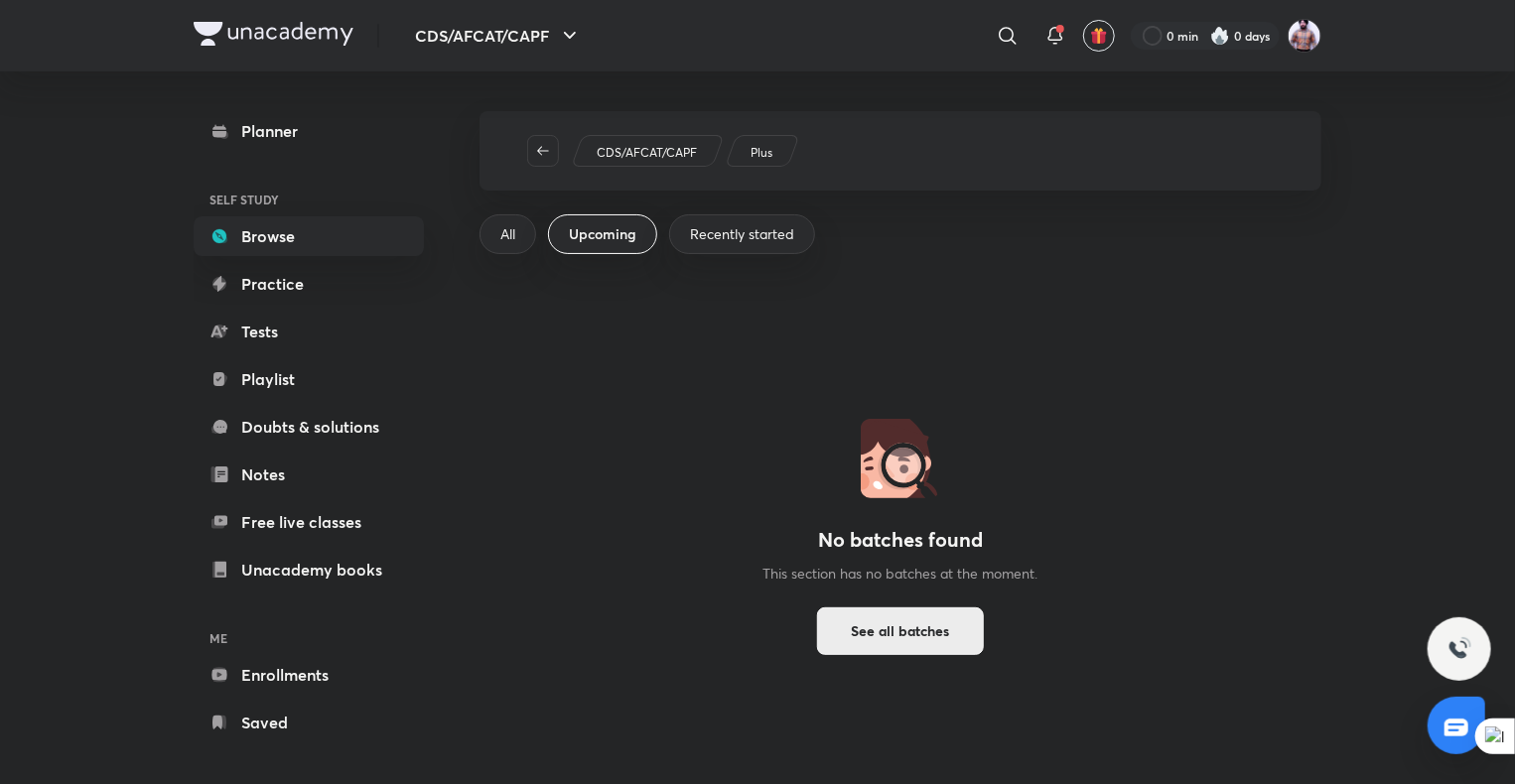 click on "See all batches" at bounding box center (900, 631) 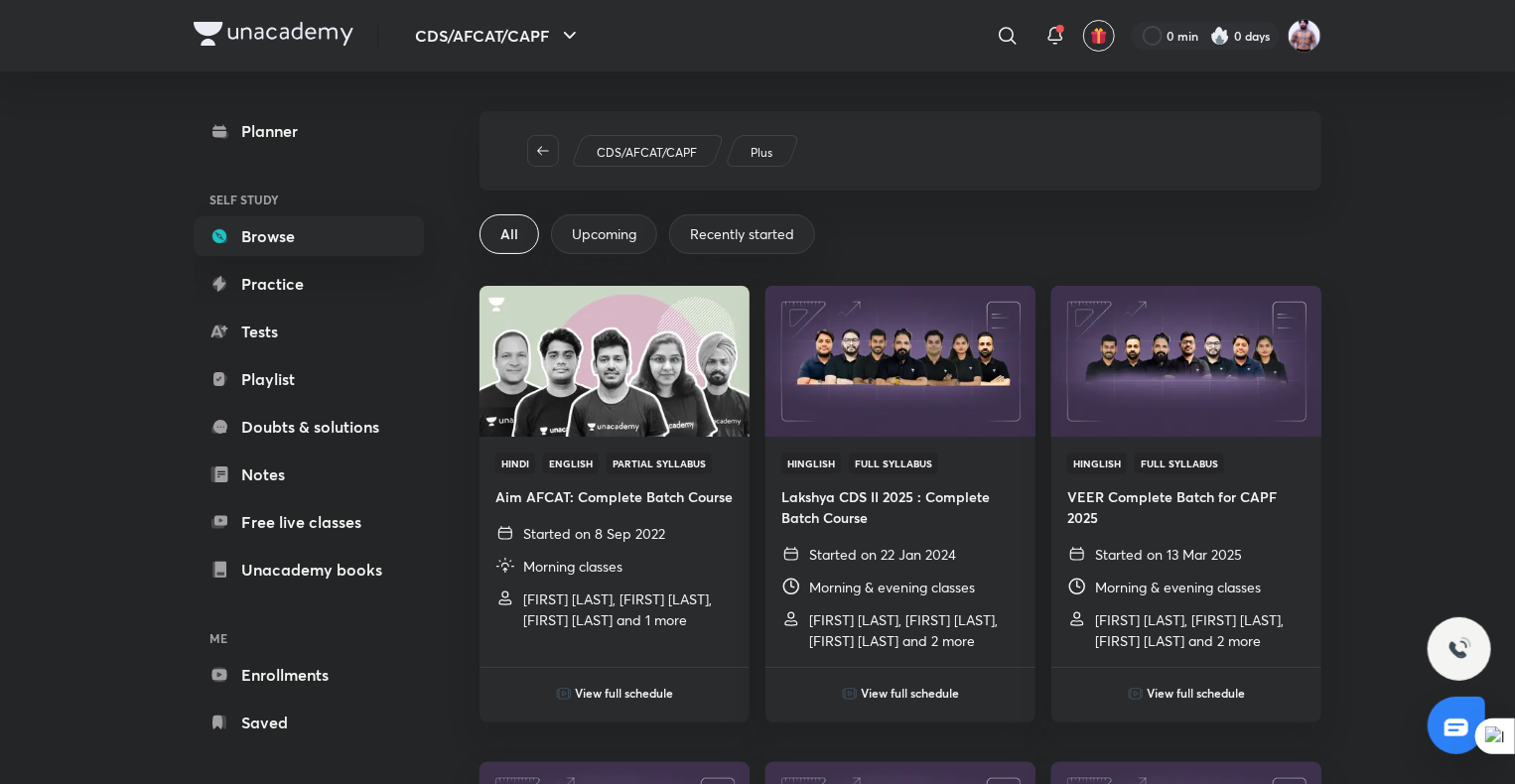 click on "Recently started" at bounding box center (742, 234) 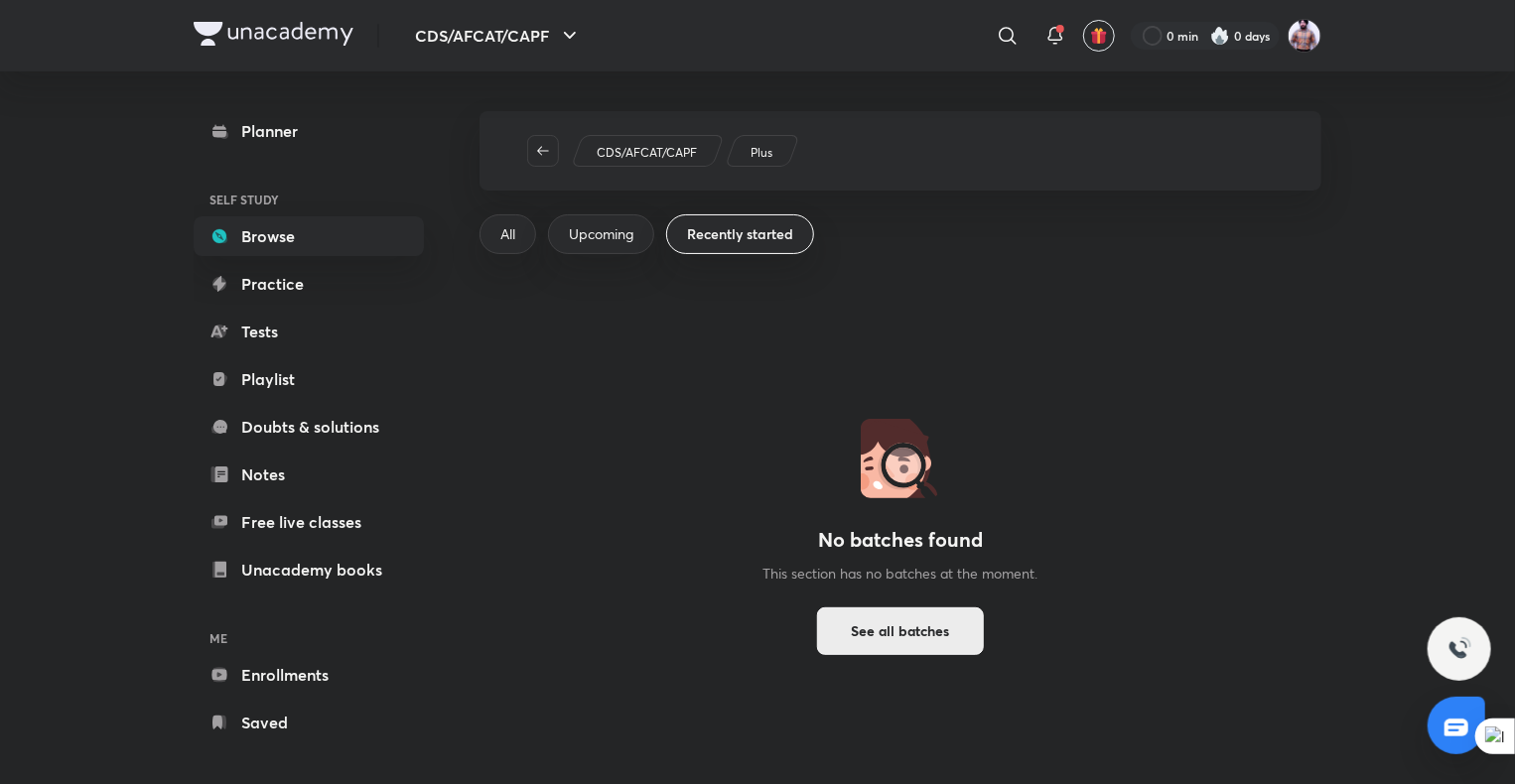 click on "See all batches" at bounding box center (900, 631) 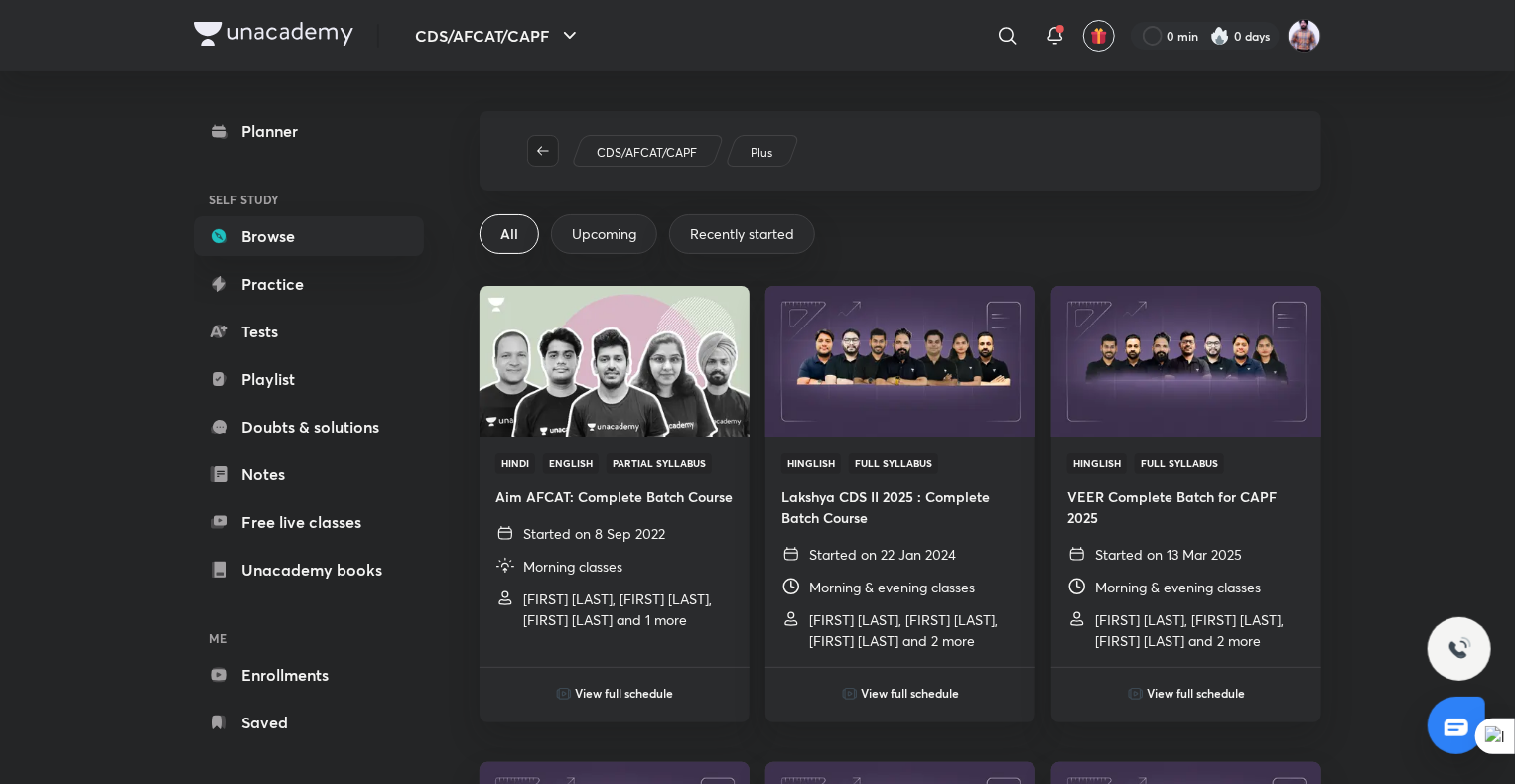 click at bounding box center [543, 151] 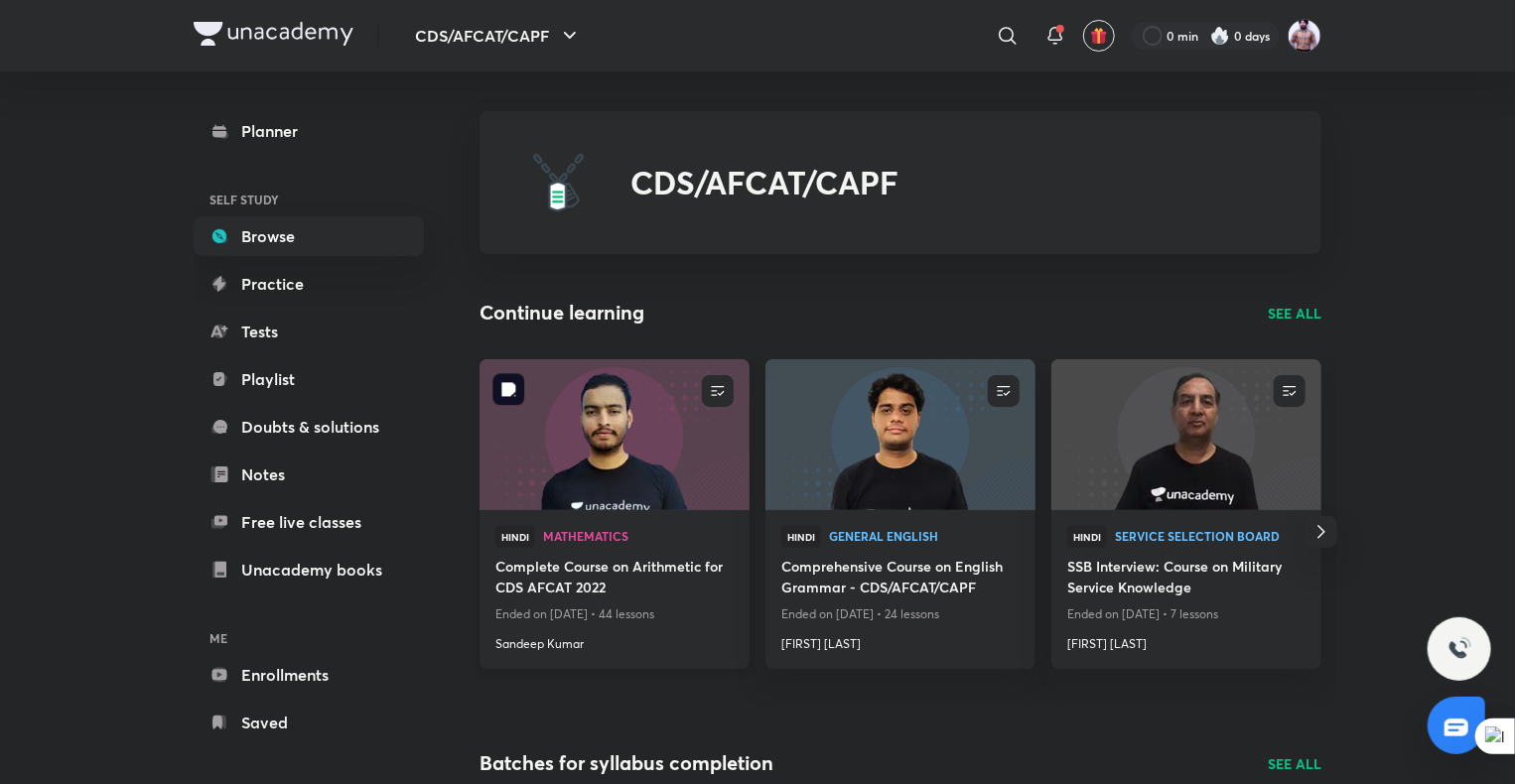 click at bounding box center (614, 434) 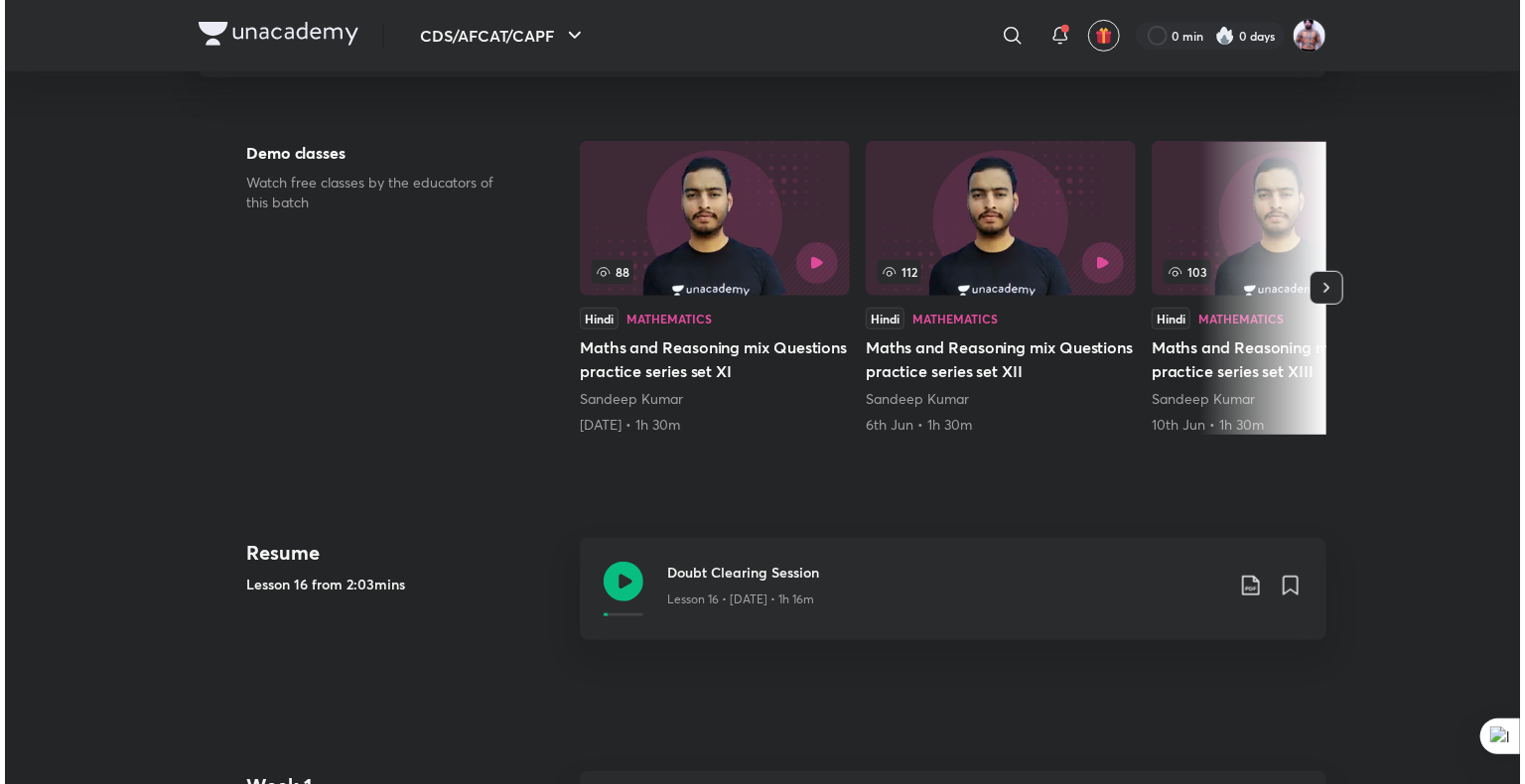 scroll, scrollTop: 0, scrollLeft: 0, axis: both 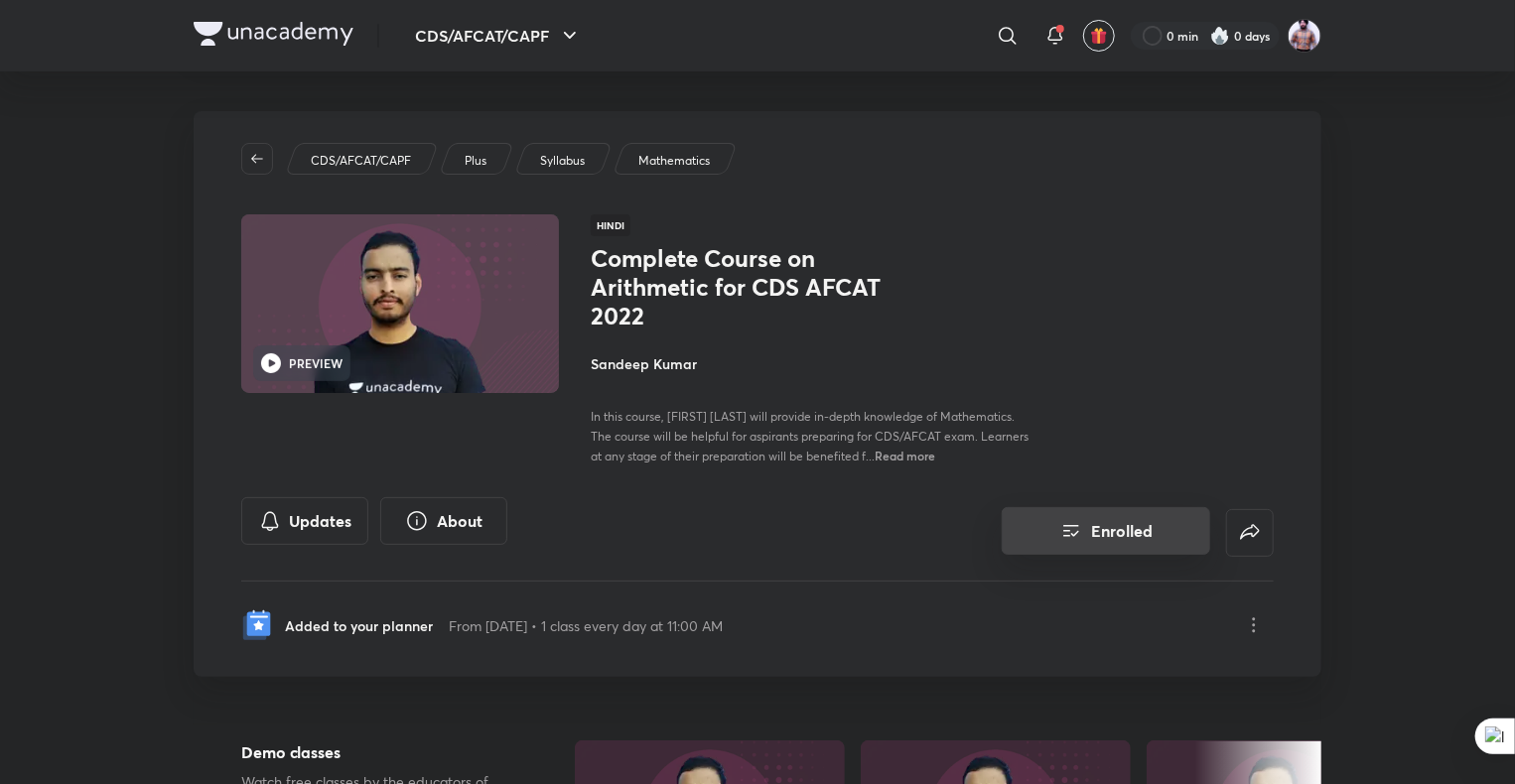 click on "Enrolled" at bounding box center [1106, 531] 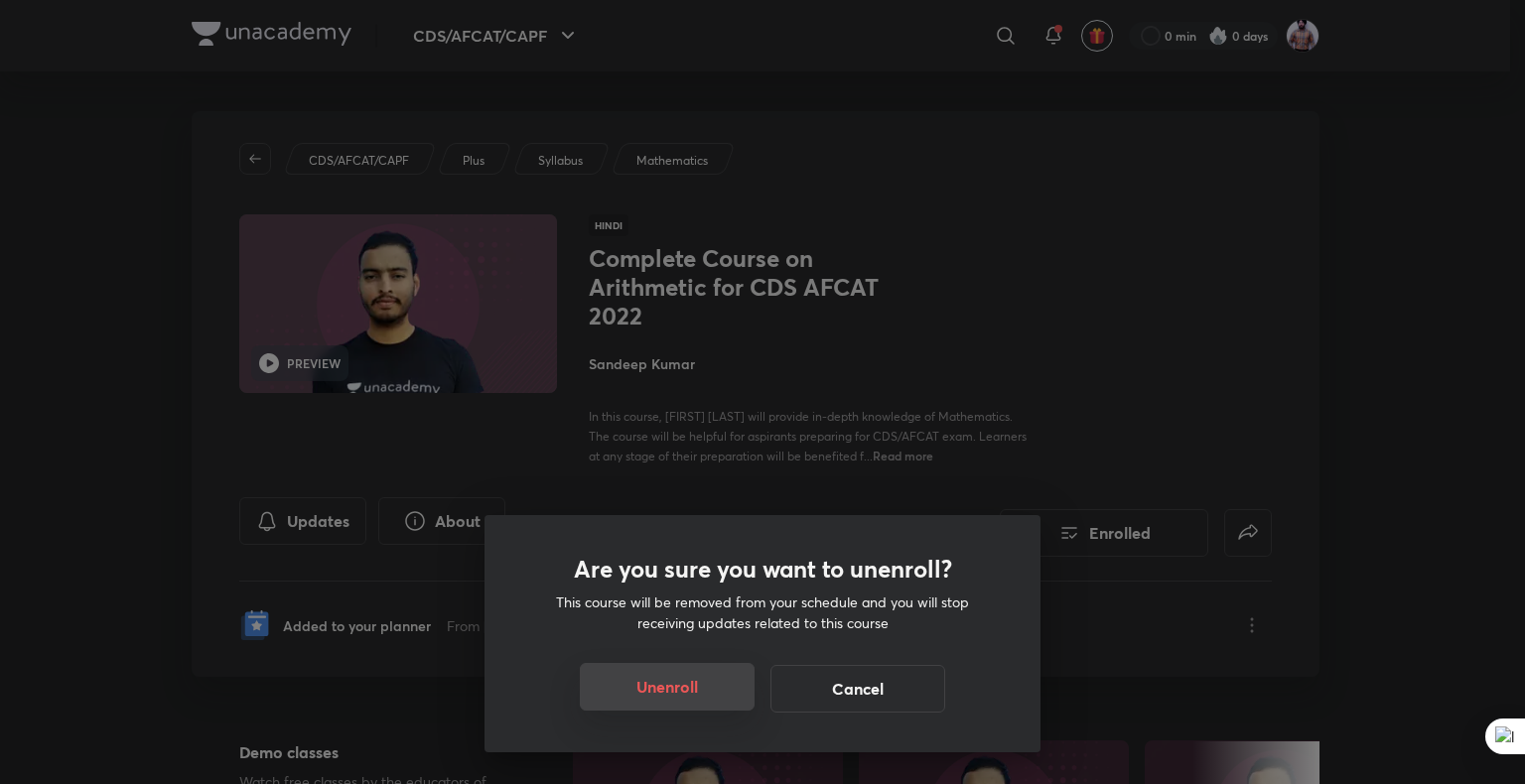 click on "Unenroll" at bounding box center [667, 687] 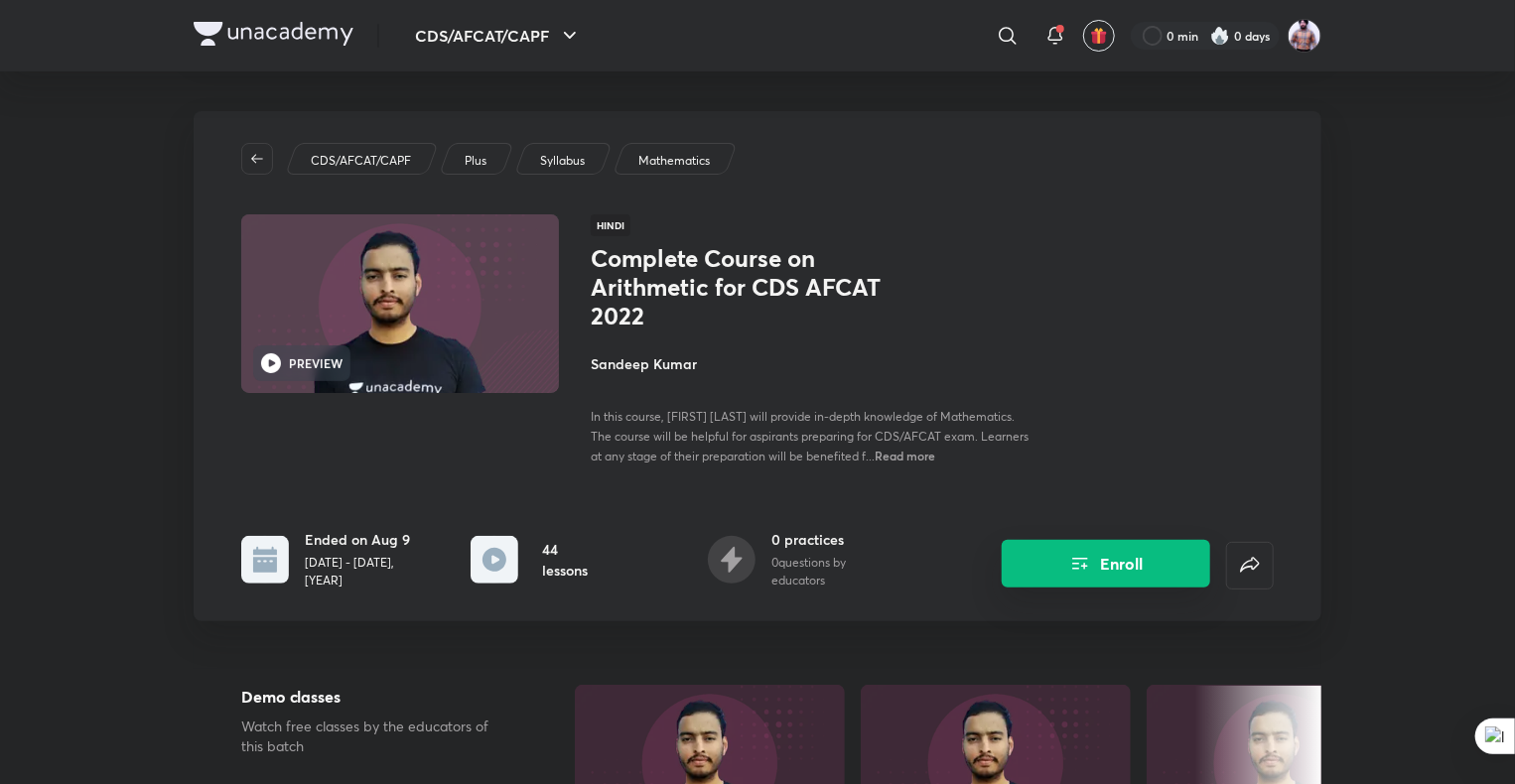click on "Enroll" at bounding box center [1106, 564] 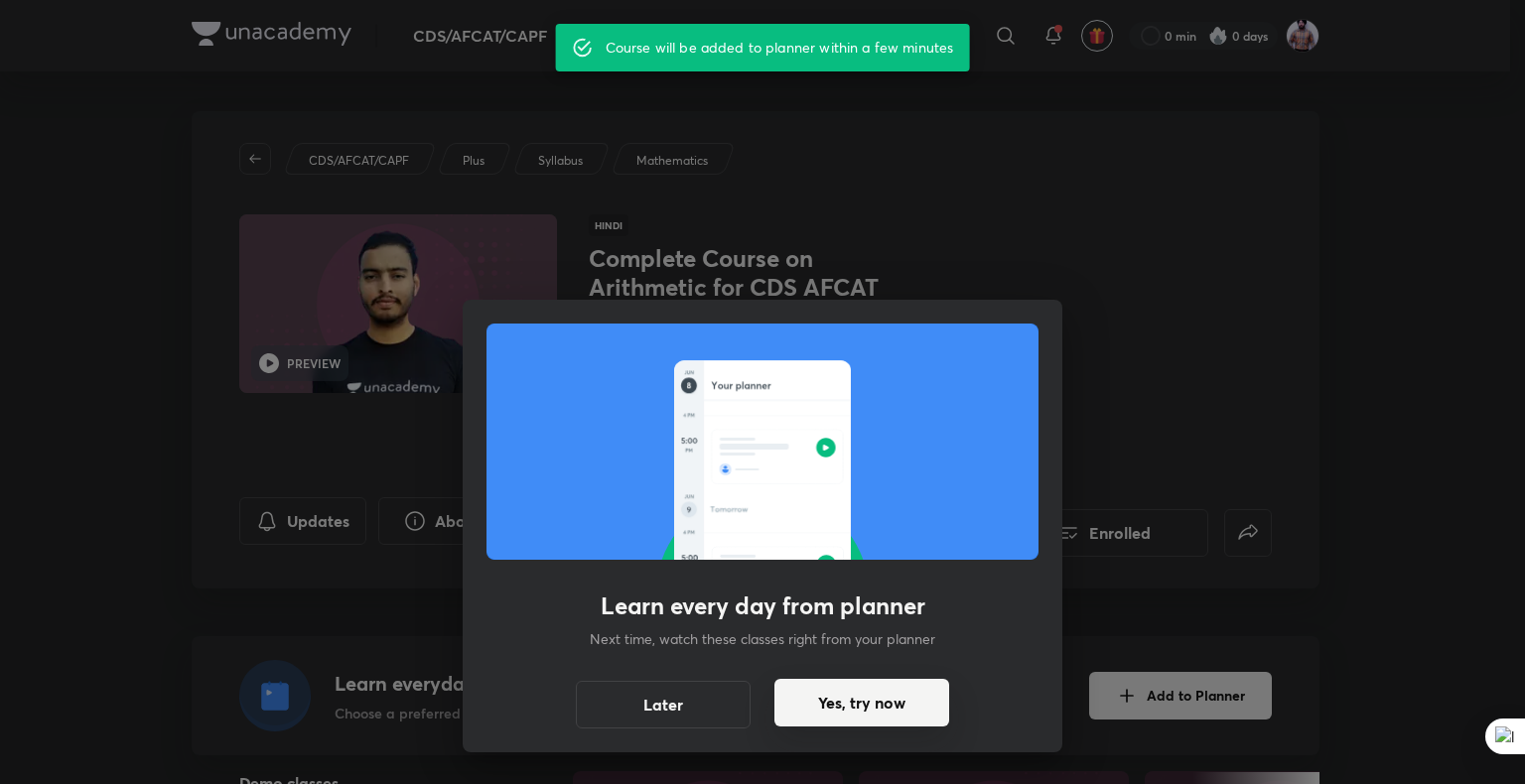 click on "Yes, try now" at bounding box center (862, 703) 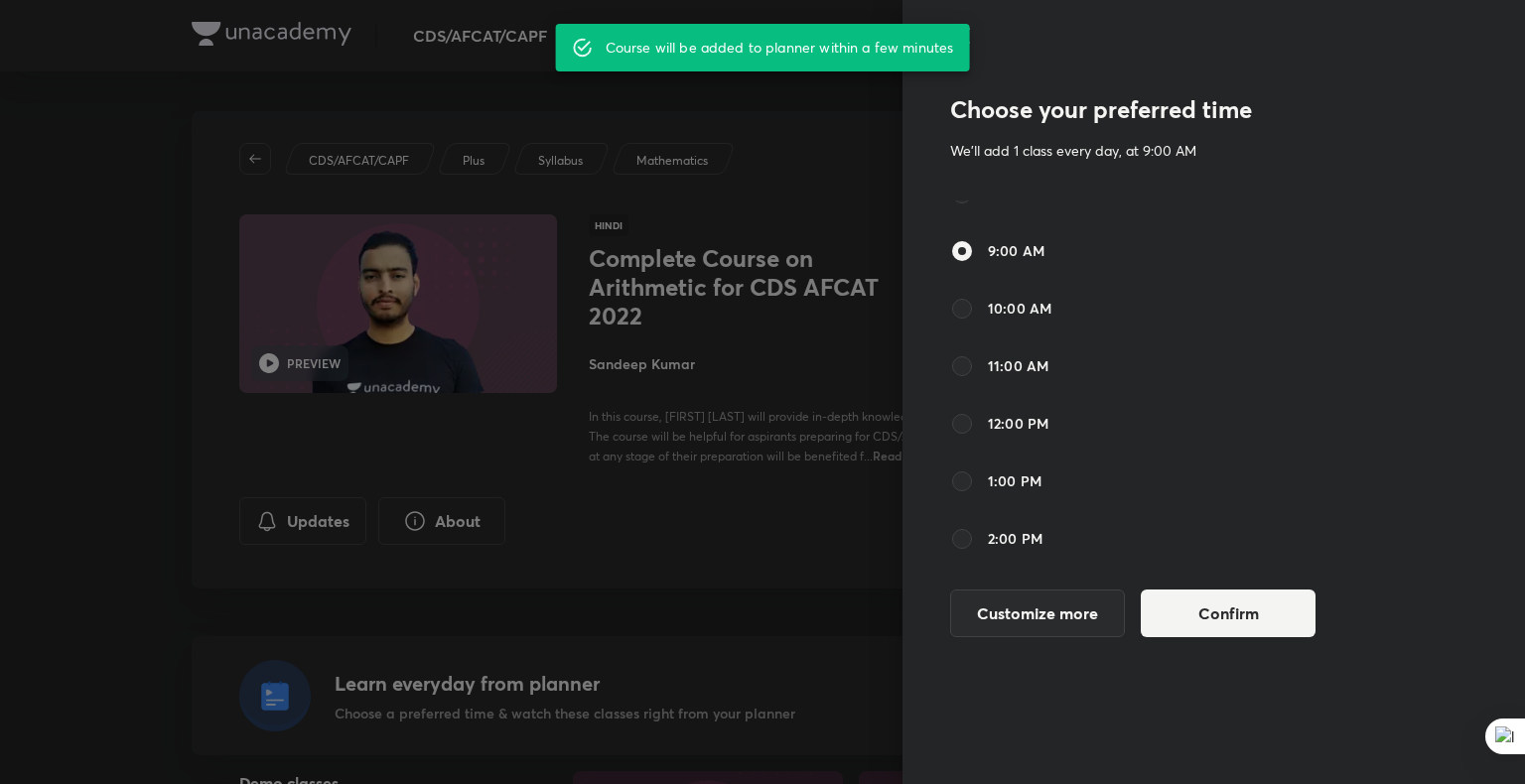 scroll, scrollTop: 99, scrollLeft: 0, axis: vertical 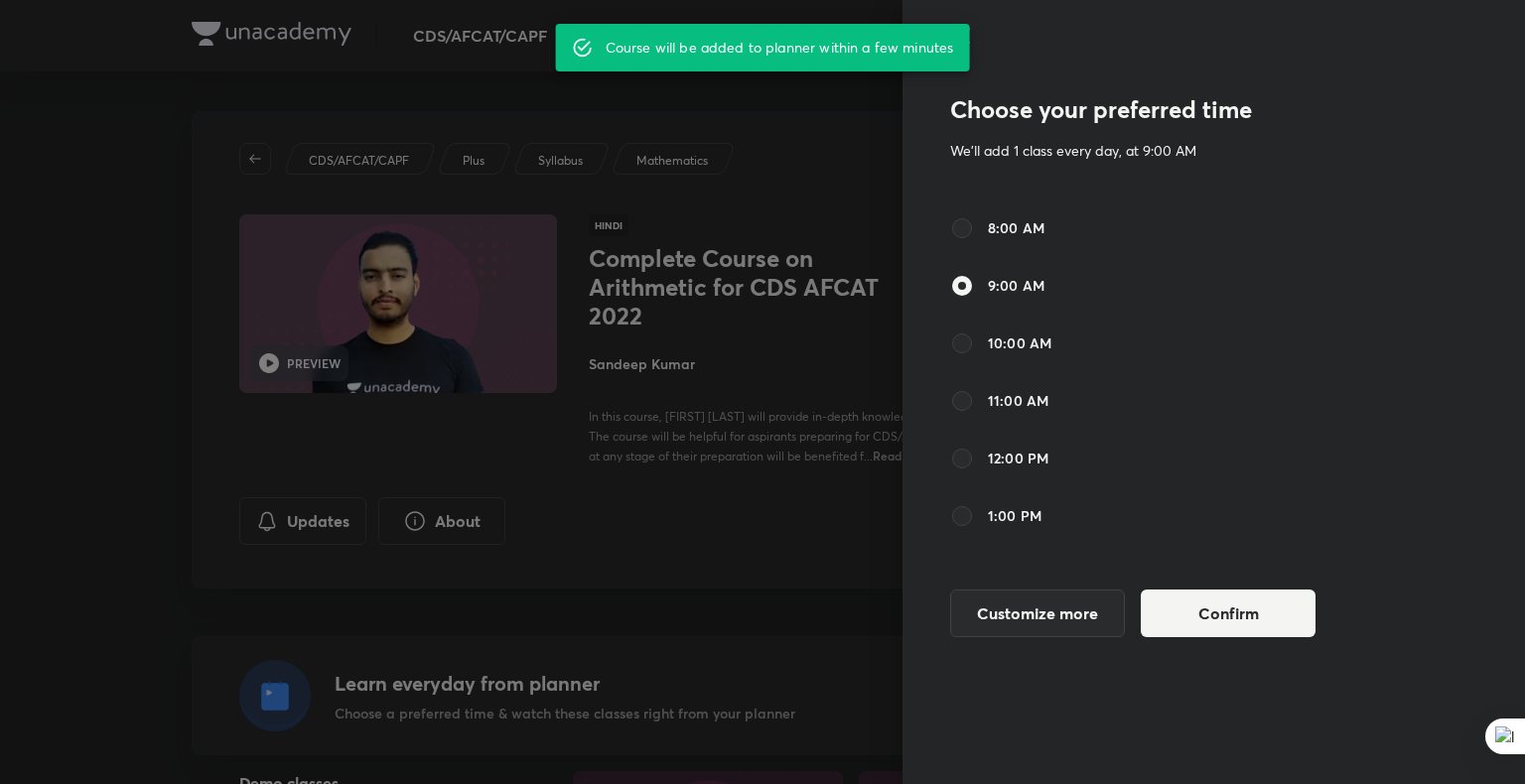 click on "11:00 AM" at bounding box center (999, 401) 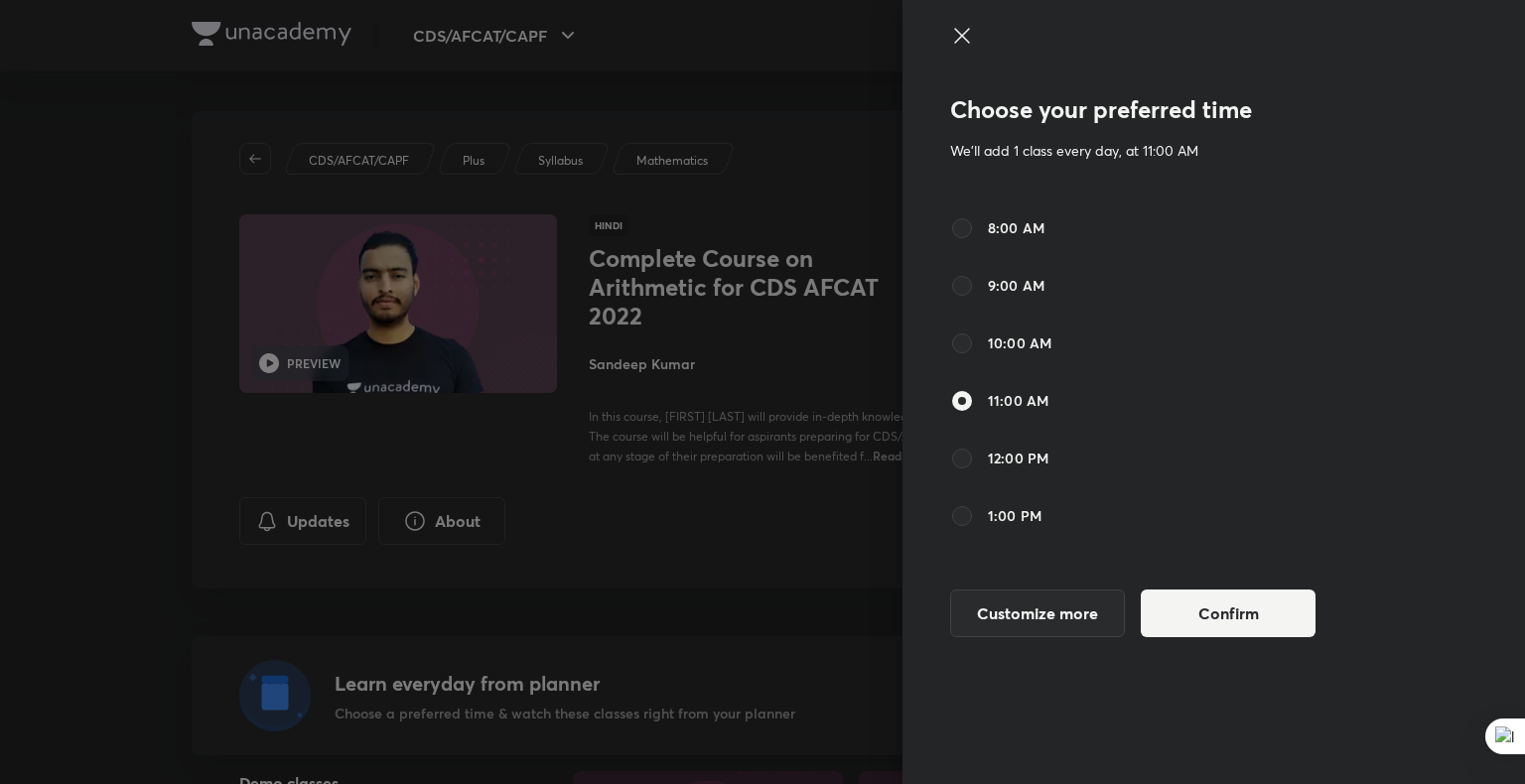 scroll, scrollTop: 298, scrollLeft: 0, axis: vertical 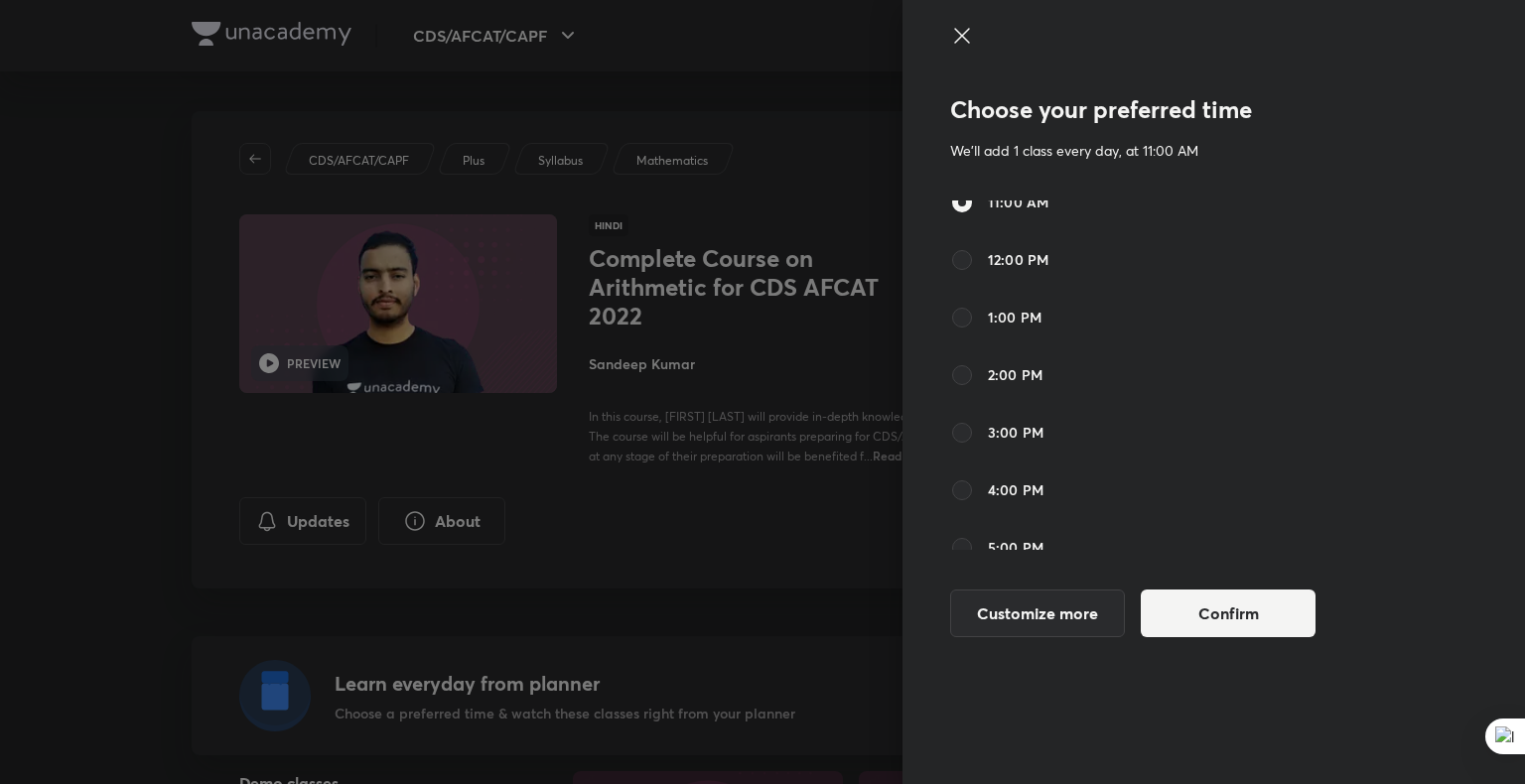 click on "11:00 AM" at bounding box center (1018, 201) 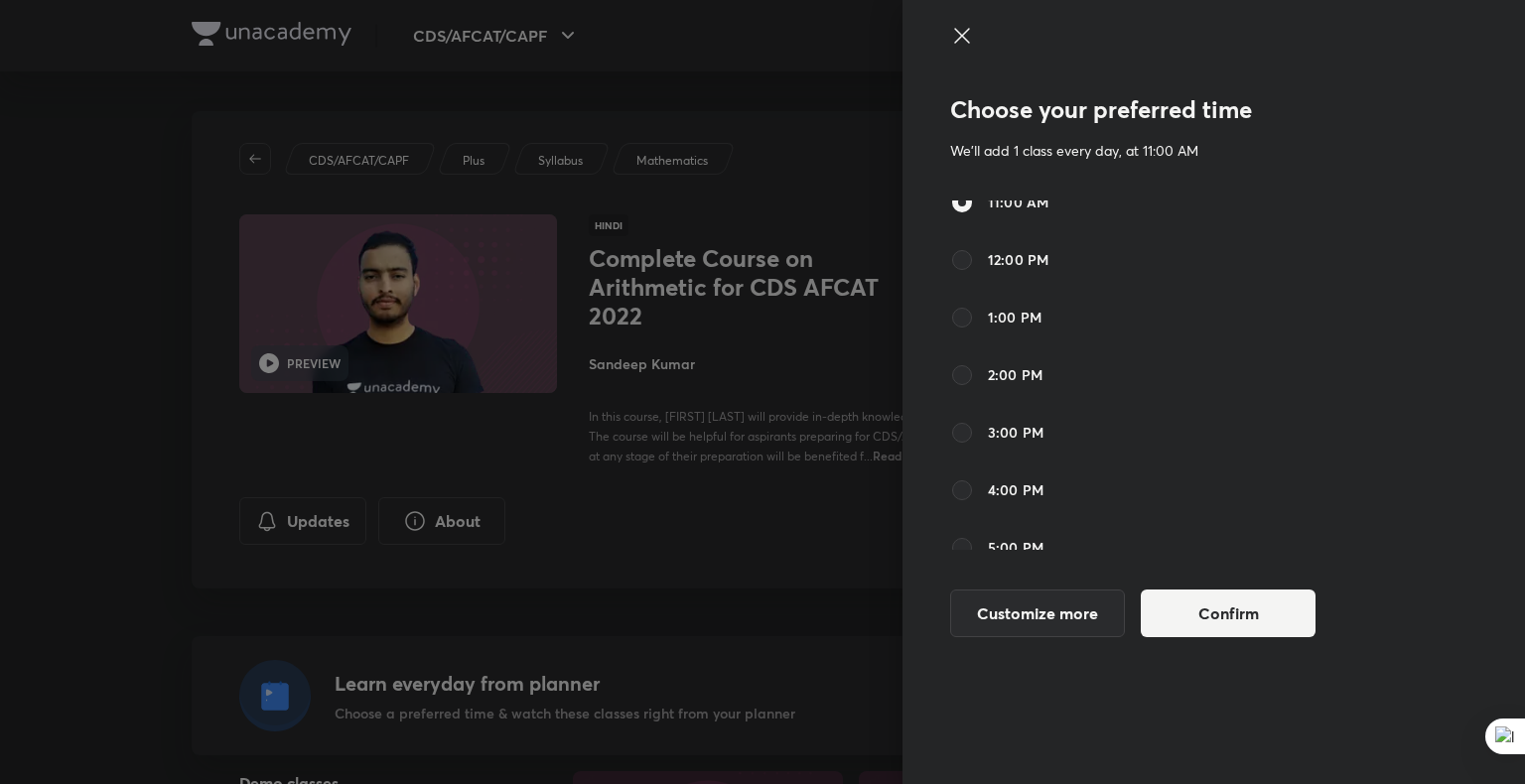 scroll, scrollTop: 288, scrollLeft: 0, axis: vertical 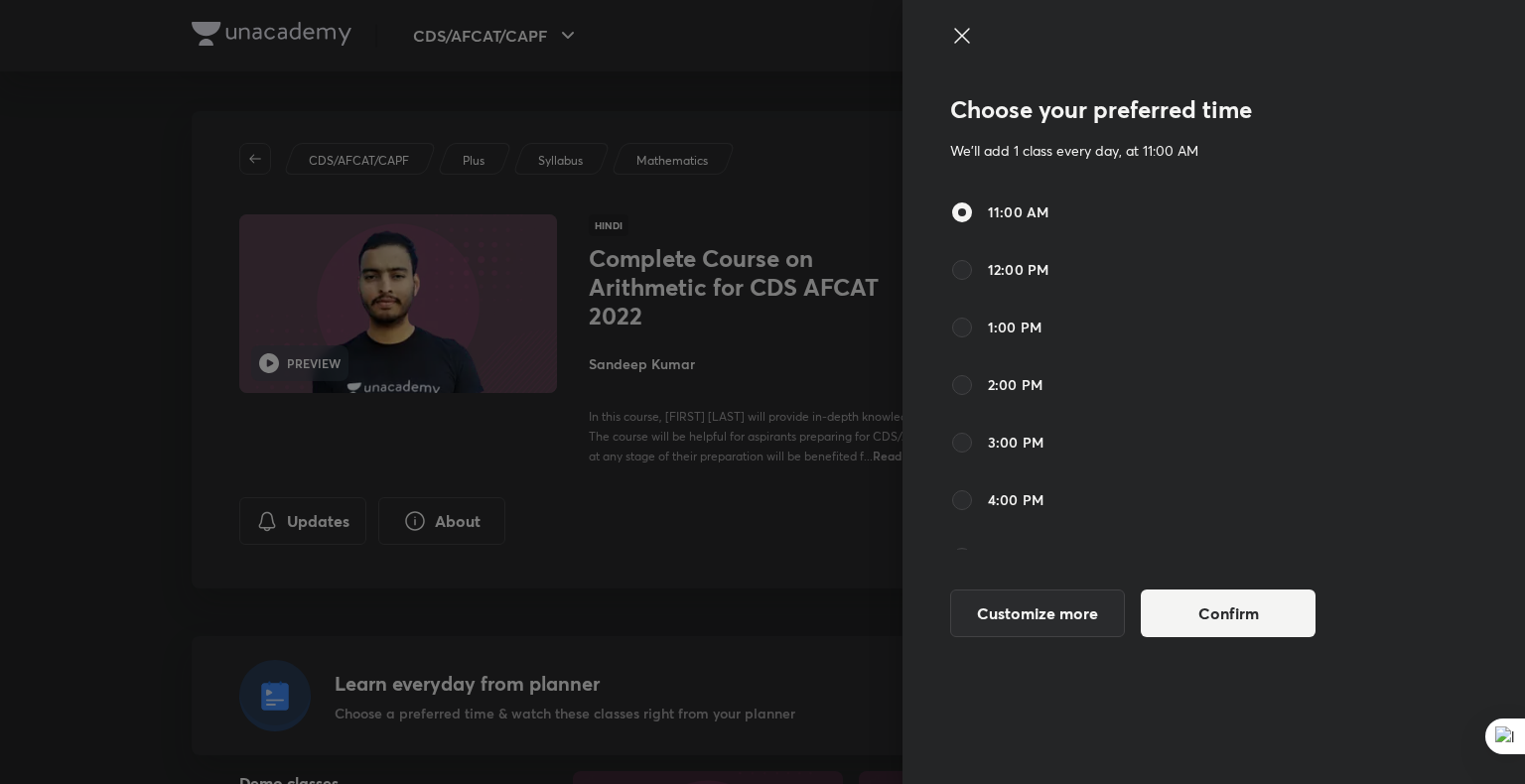 click on "11:00 AM" at bounding box center (1018, 211) 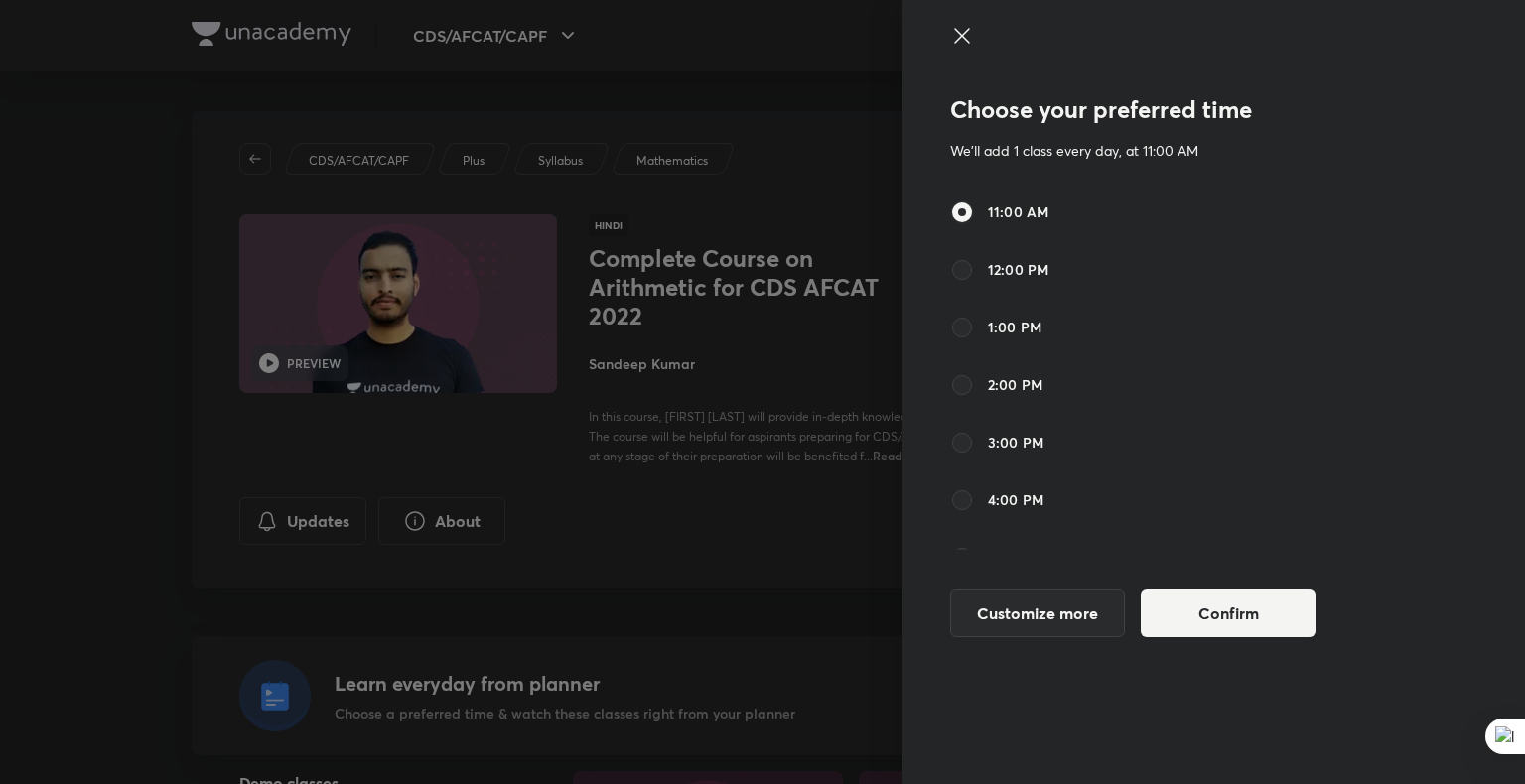 click on "11:00 AM" at bounding box center (962, 212) 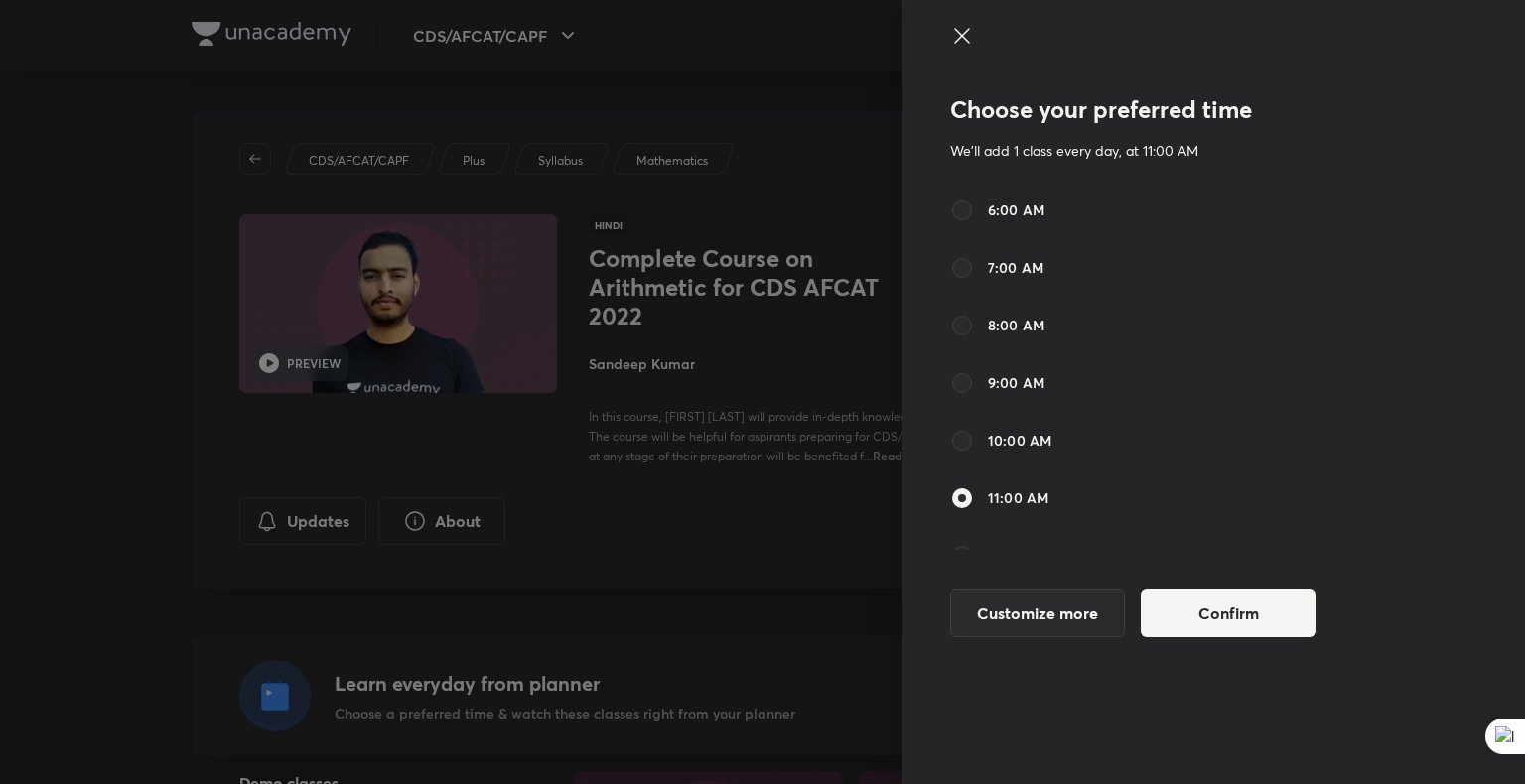 scroll, scrollTop: 0, scrollLeft: 0, axis: both 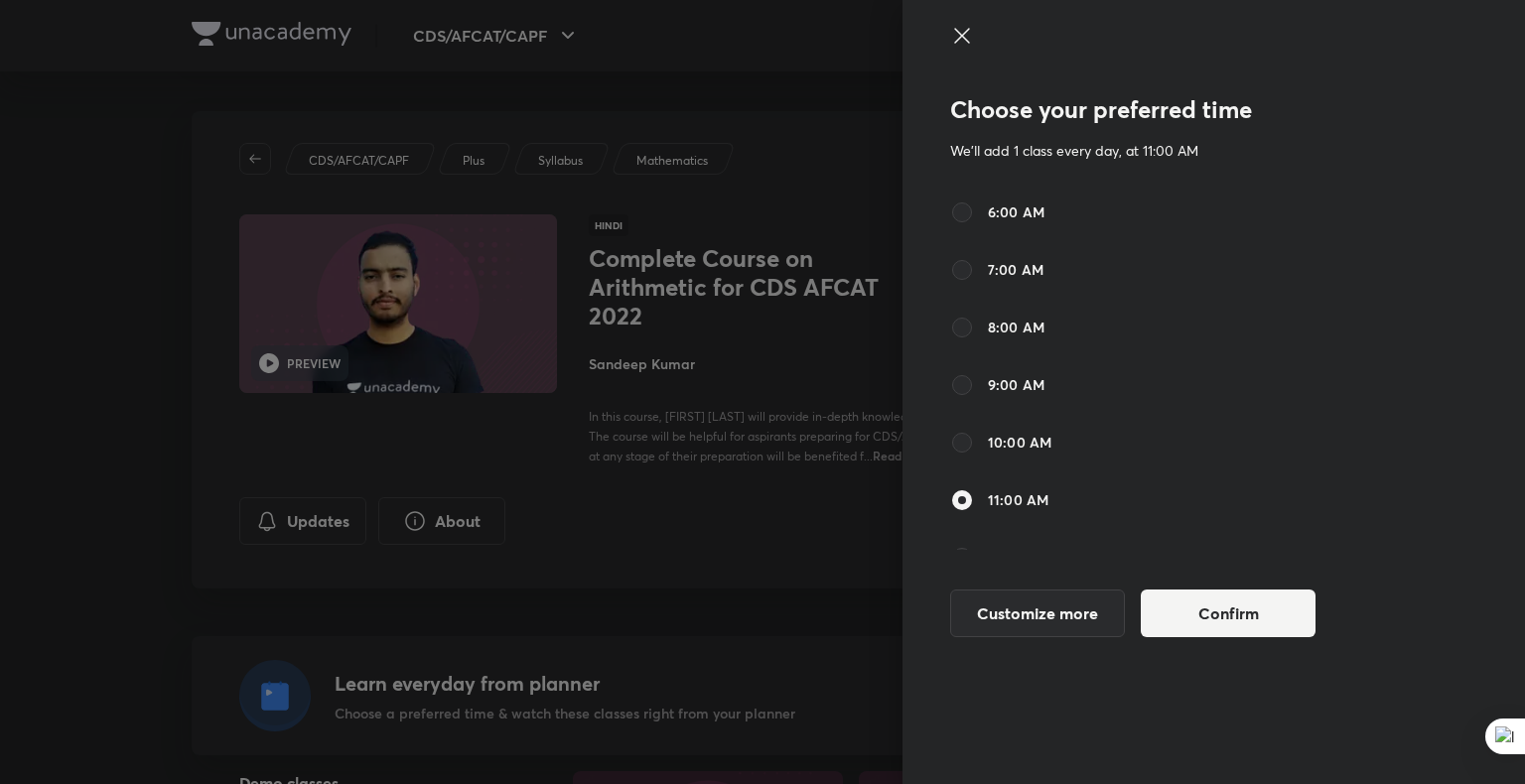 click on "6:00 AM 7:00 AM 8:00 AM 9:00 AM 10:00 AM 11:00 AM 12:00 PM 1:00 PM 2:00 PM 3:00 PM 4:00 PM 5:00 PM 6:00 PM 7:00 PM 8:00 PM 9:00 PM 10:00 PM 11:00 PM 12:00 AM 1:00 AM 2:00 AM 3:00 AM 4:00 AM 5:00 AM" at bounding box center [1157, 375] 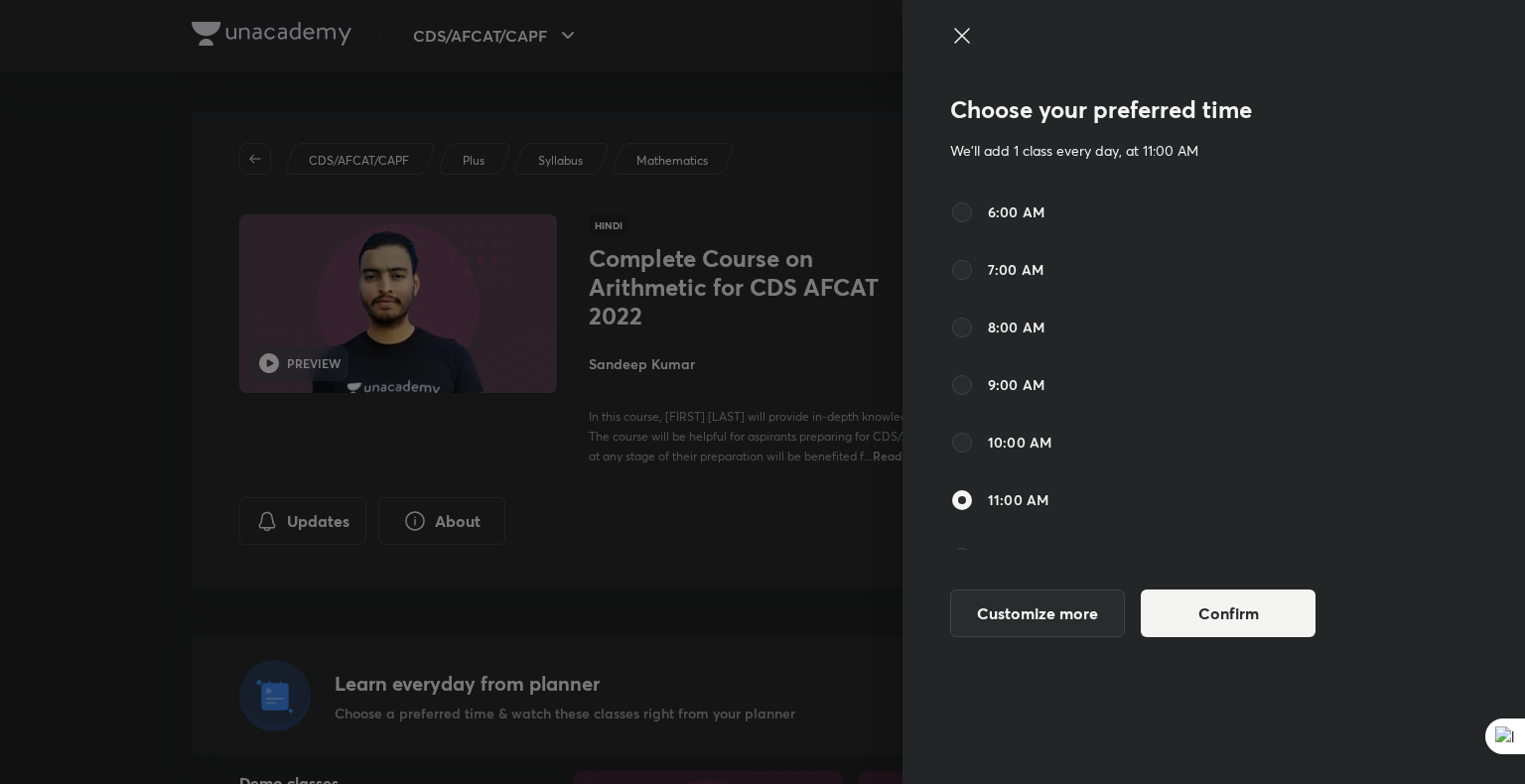 click on "7:00 AM" at bounding box center (997, 270) 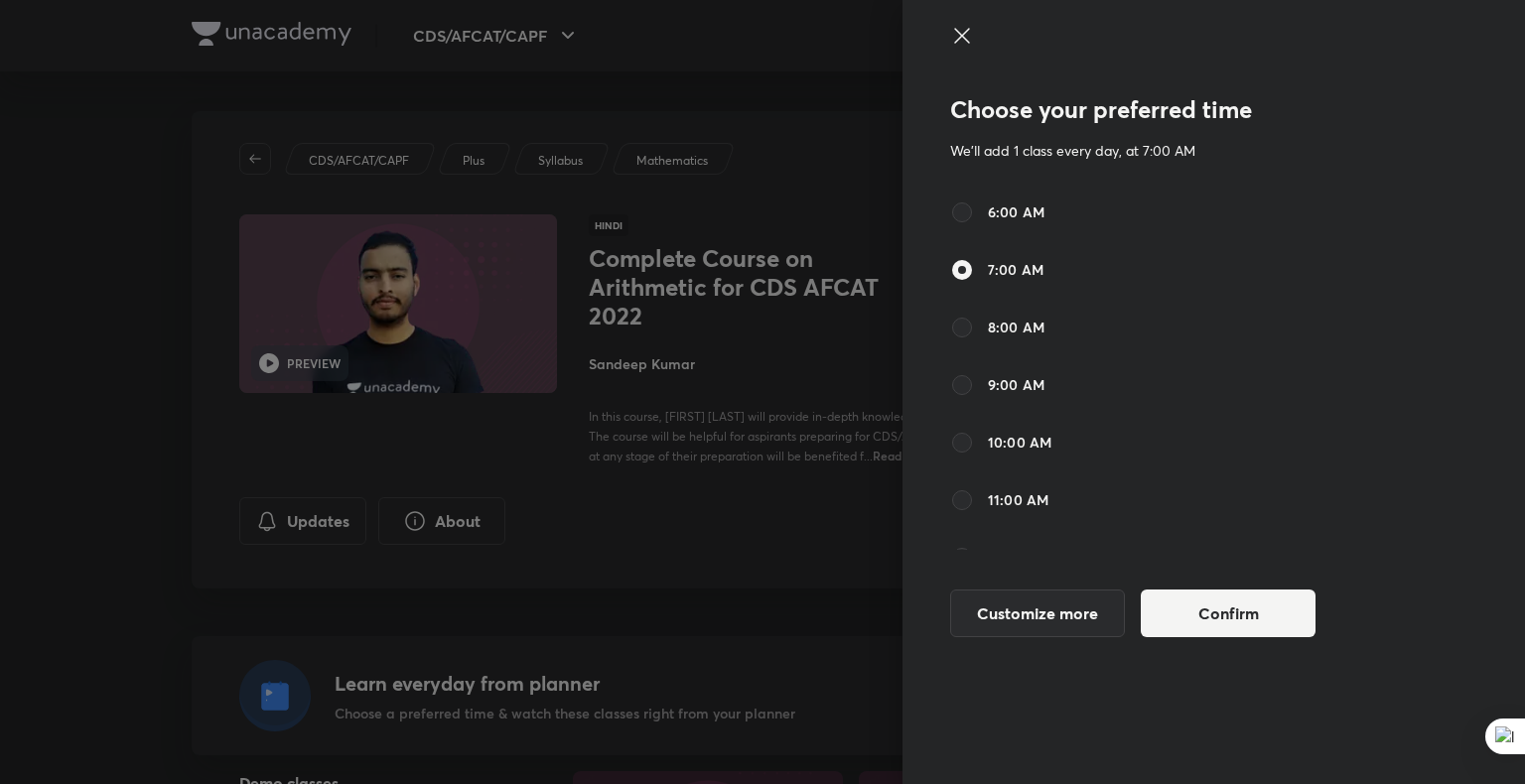 click on "8:00 AM" at bounding box center (997, 327) 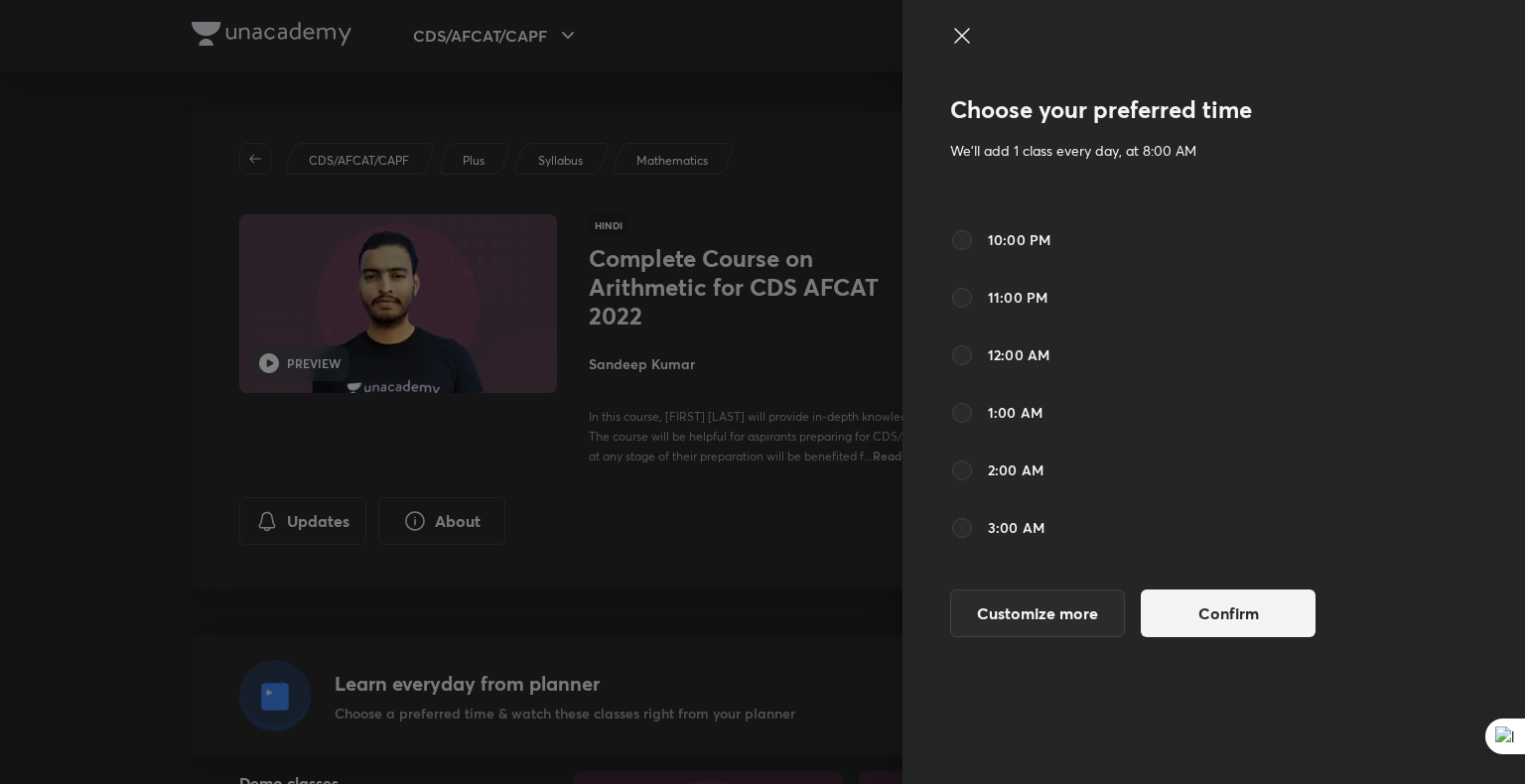scroll, scrollTop: 1032, scrollLeft: 0, axis: vertical 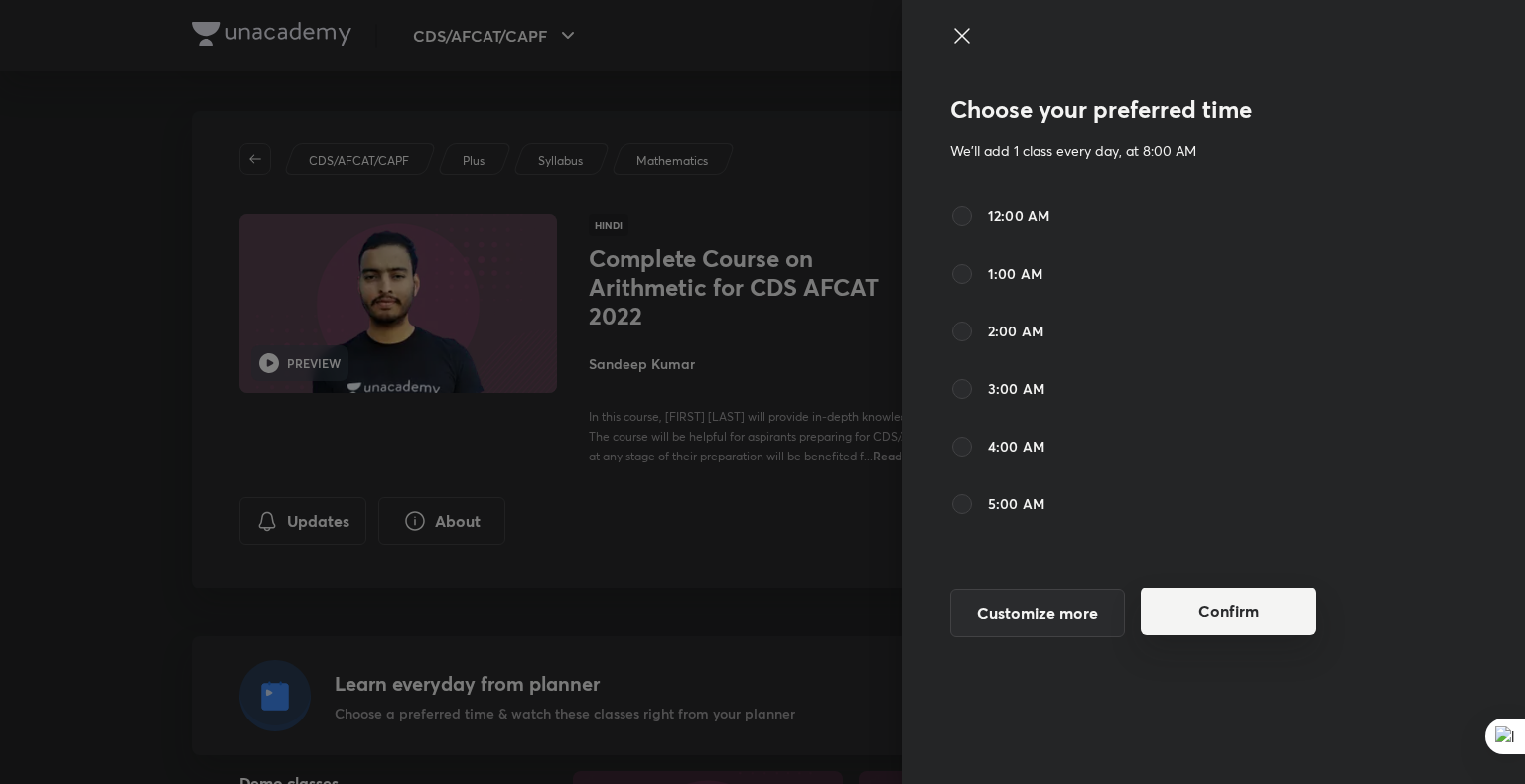 click on "Confirm" at bounding box center (1228, 611) 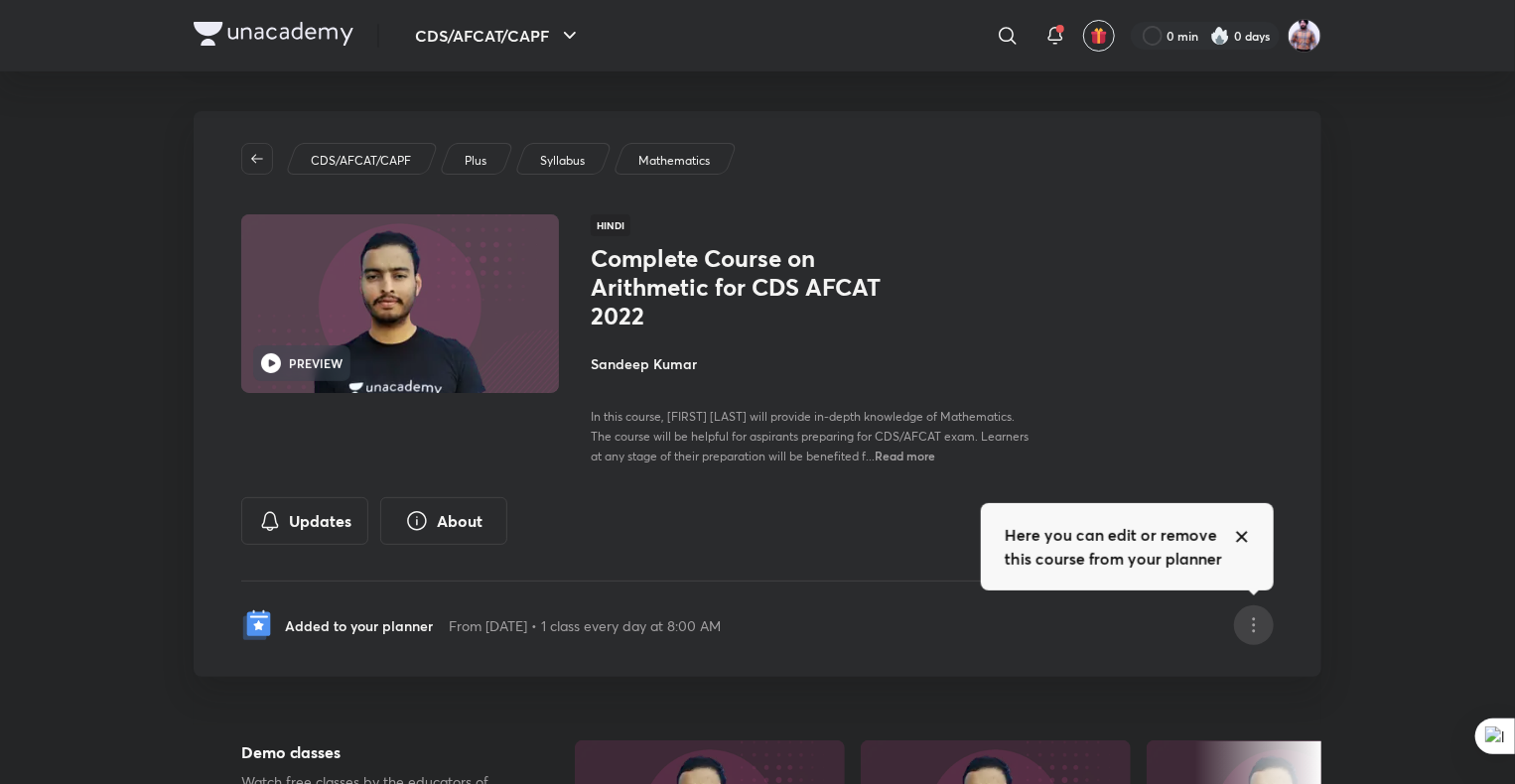 click at bounding box center (1254, 625) 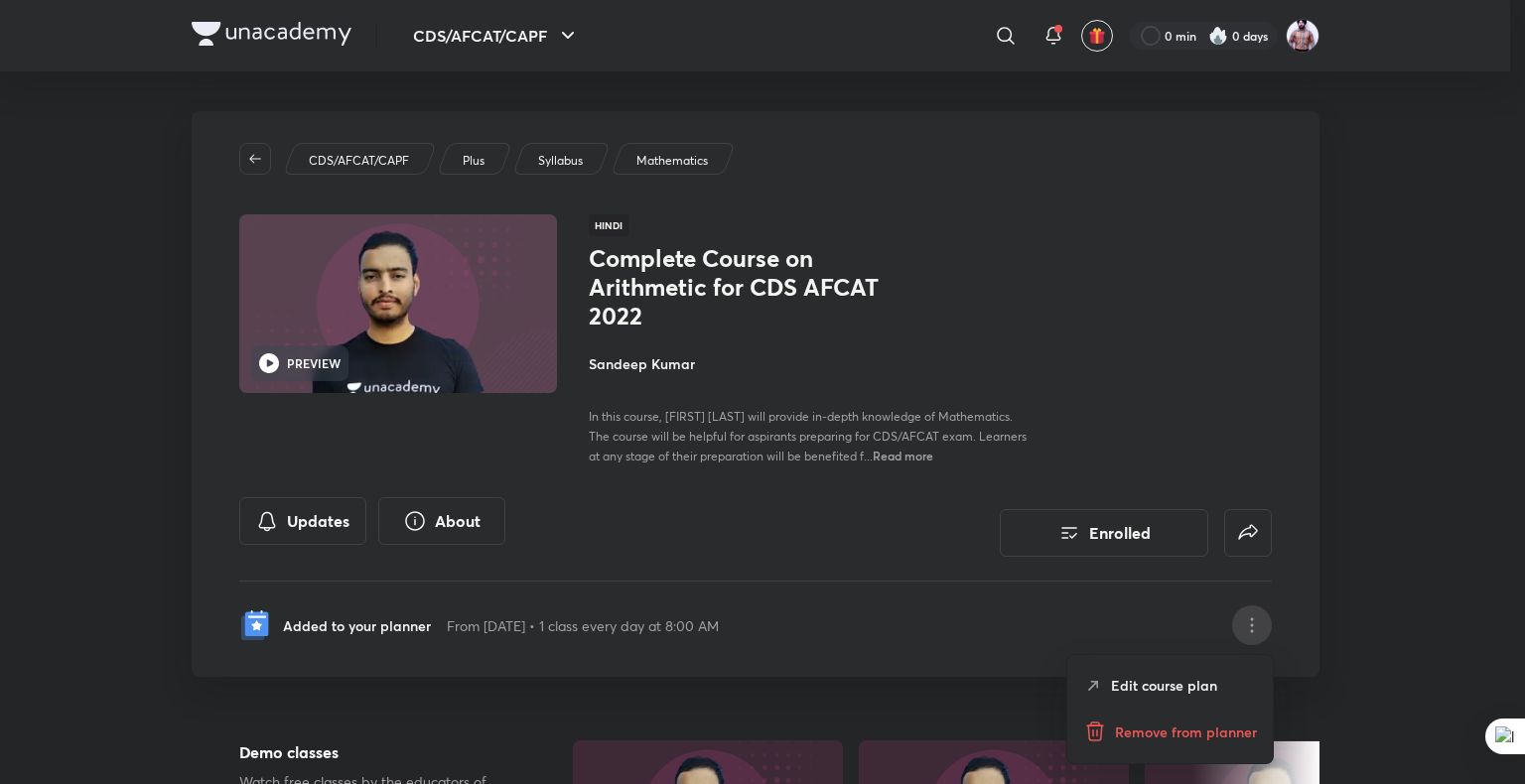click on "Remove from planner" at bounding box center [1185, 731] 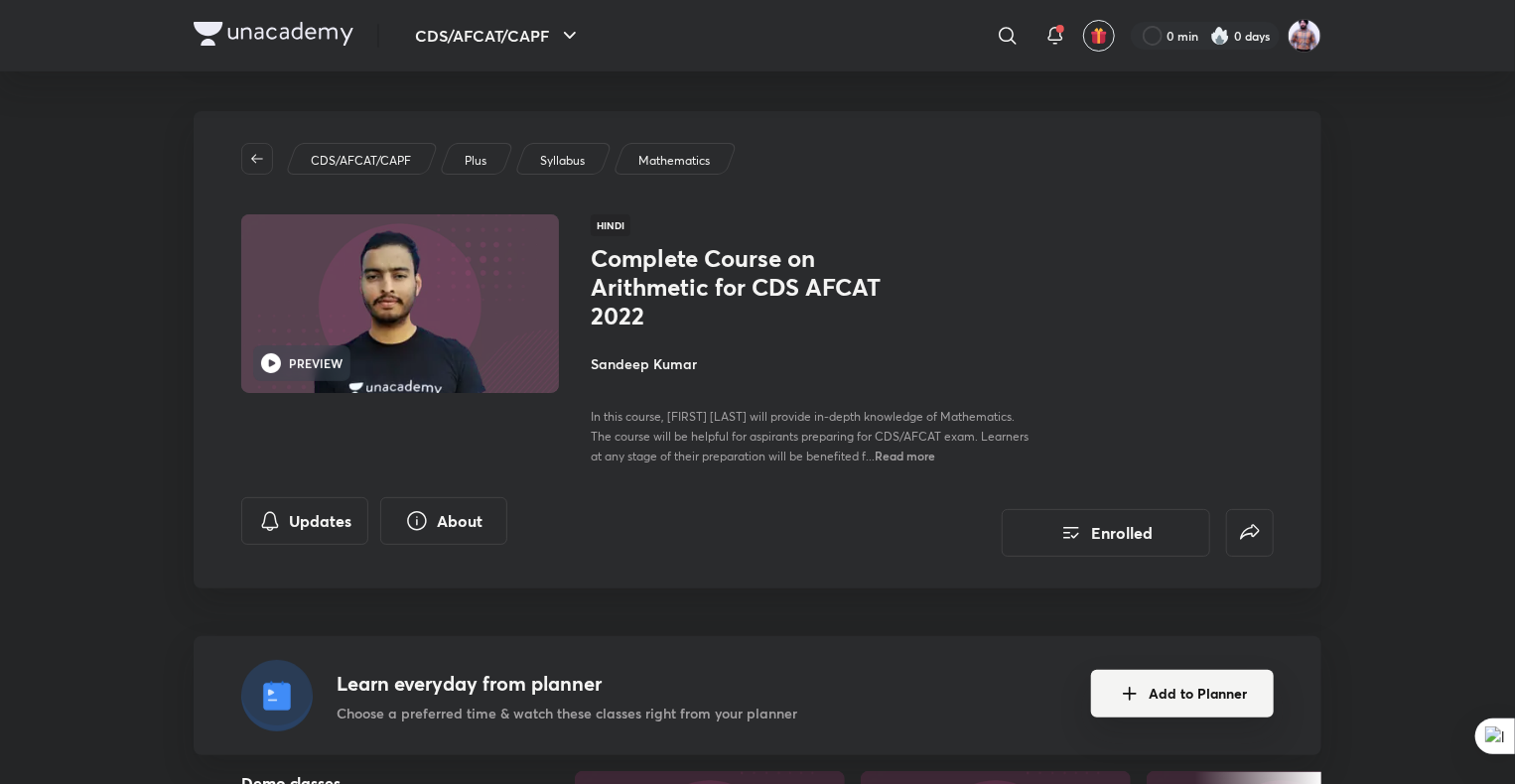 click on "Add to Planner" at bounding box center (1182, 694) 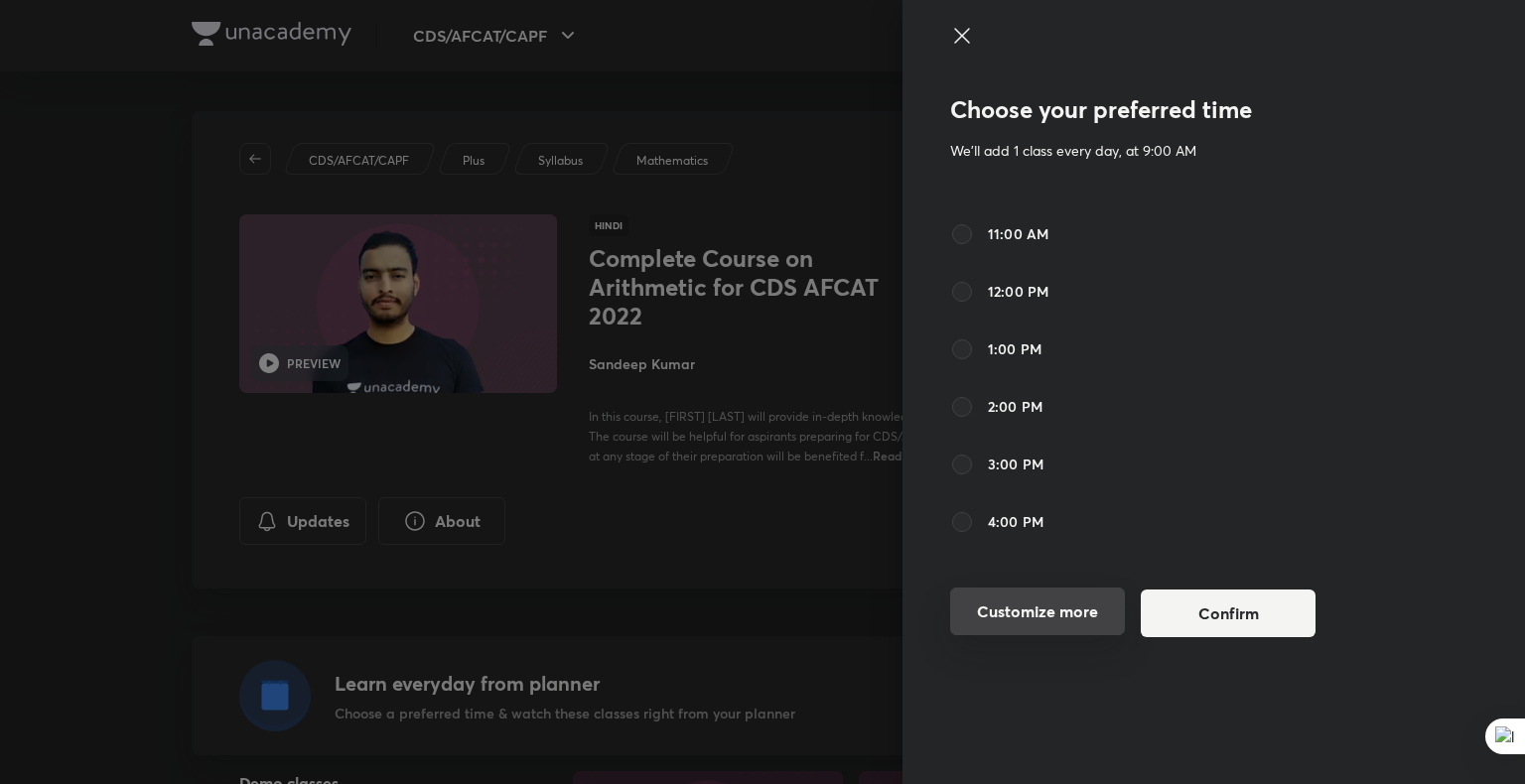 scroll, scrollTop: 298, scrollLeft: 0, axis: vertical 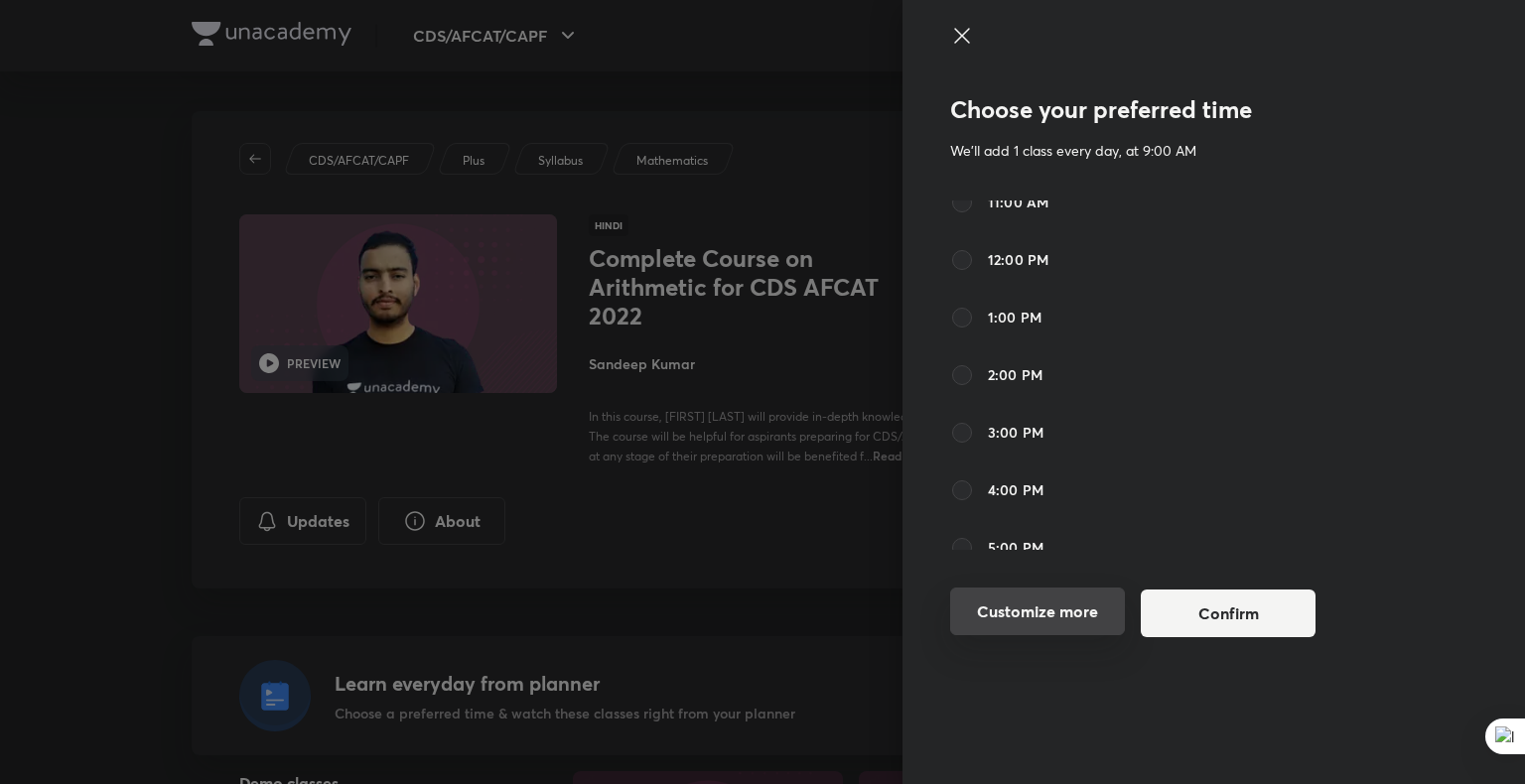 click on "Customize more" at bounding box center (1038, 611) 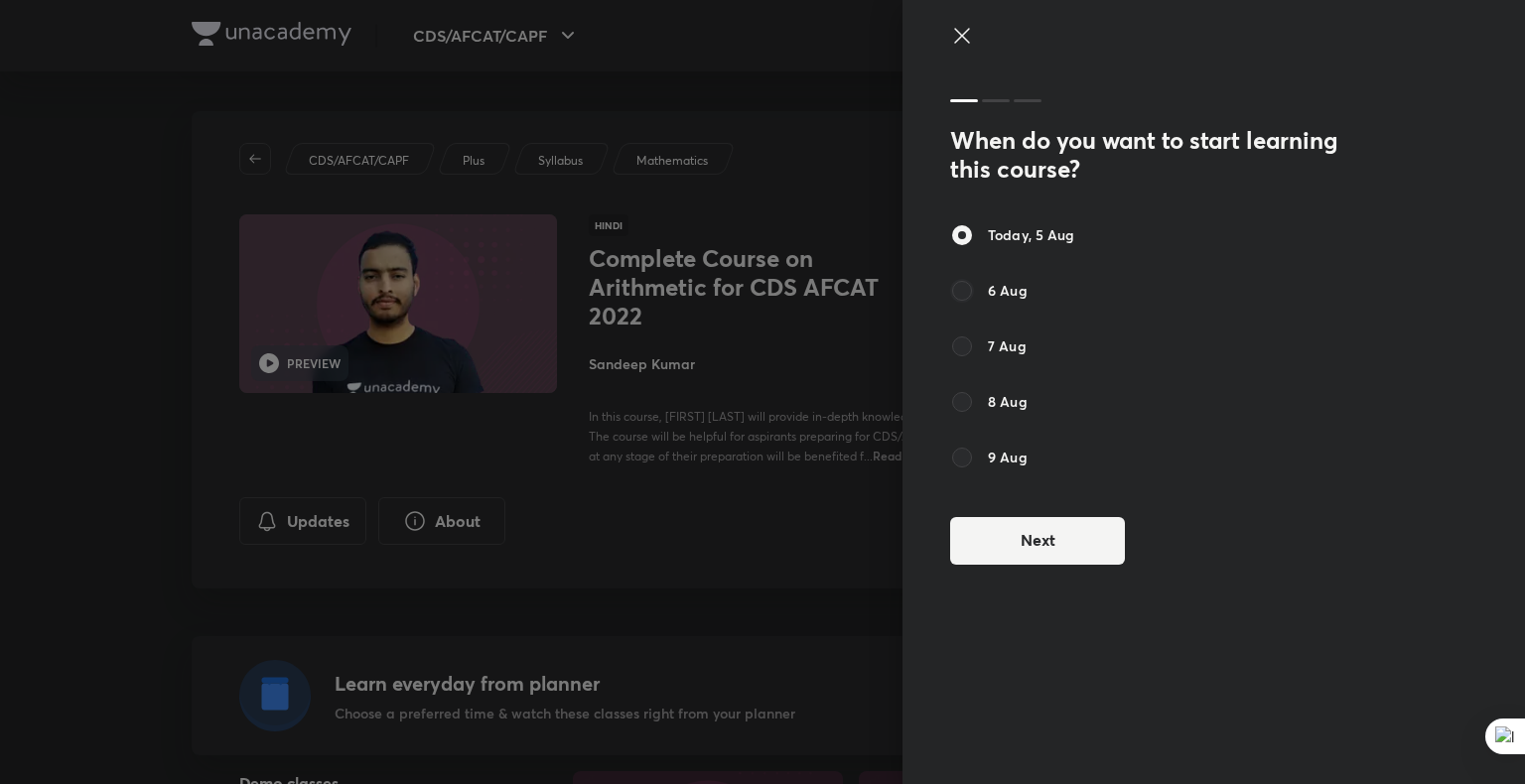 click on "6 Aug" at bounding box center (962, 291) 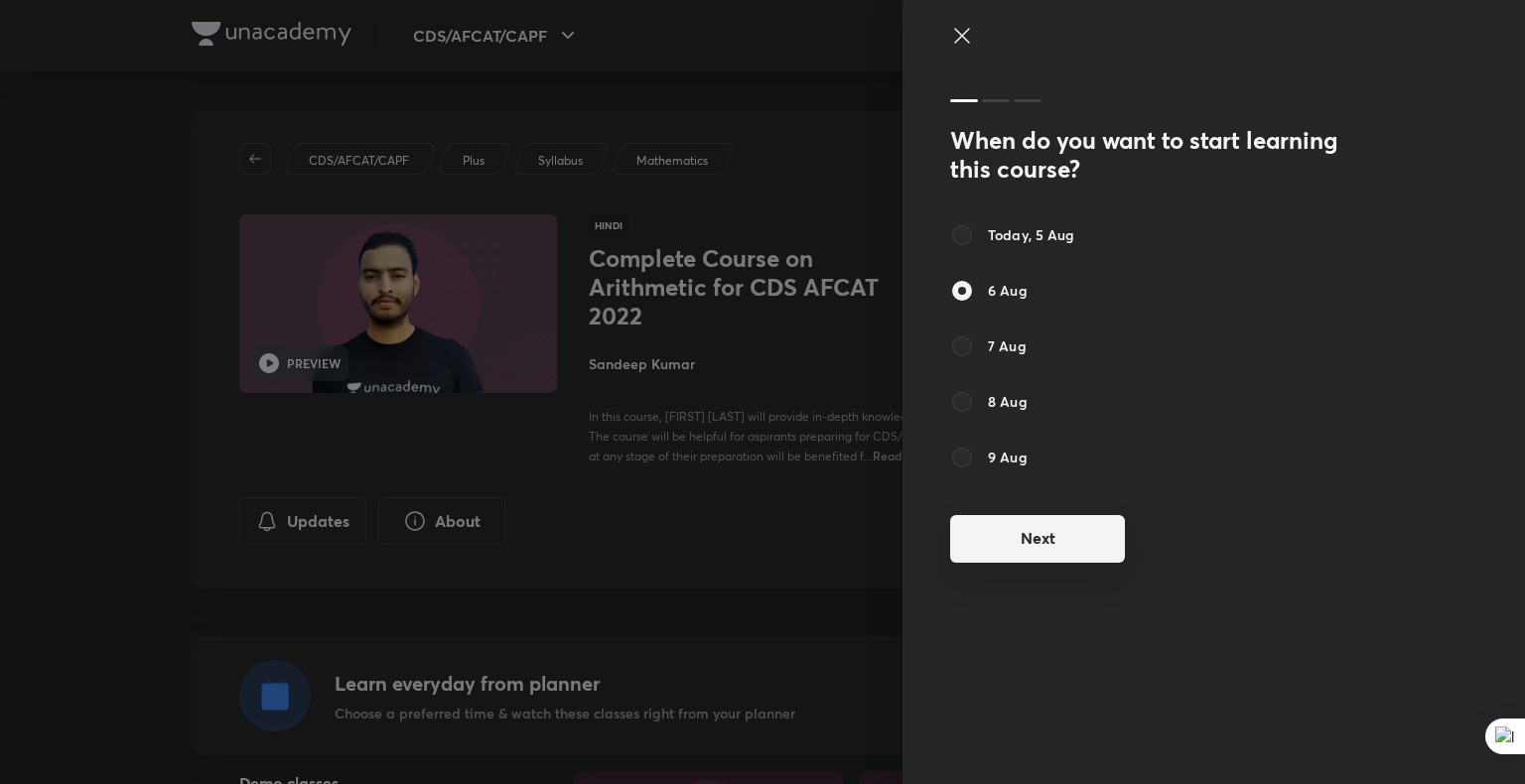 click on "Next" at bounding box center (1038, 539) 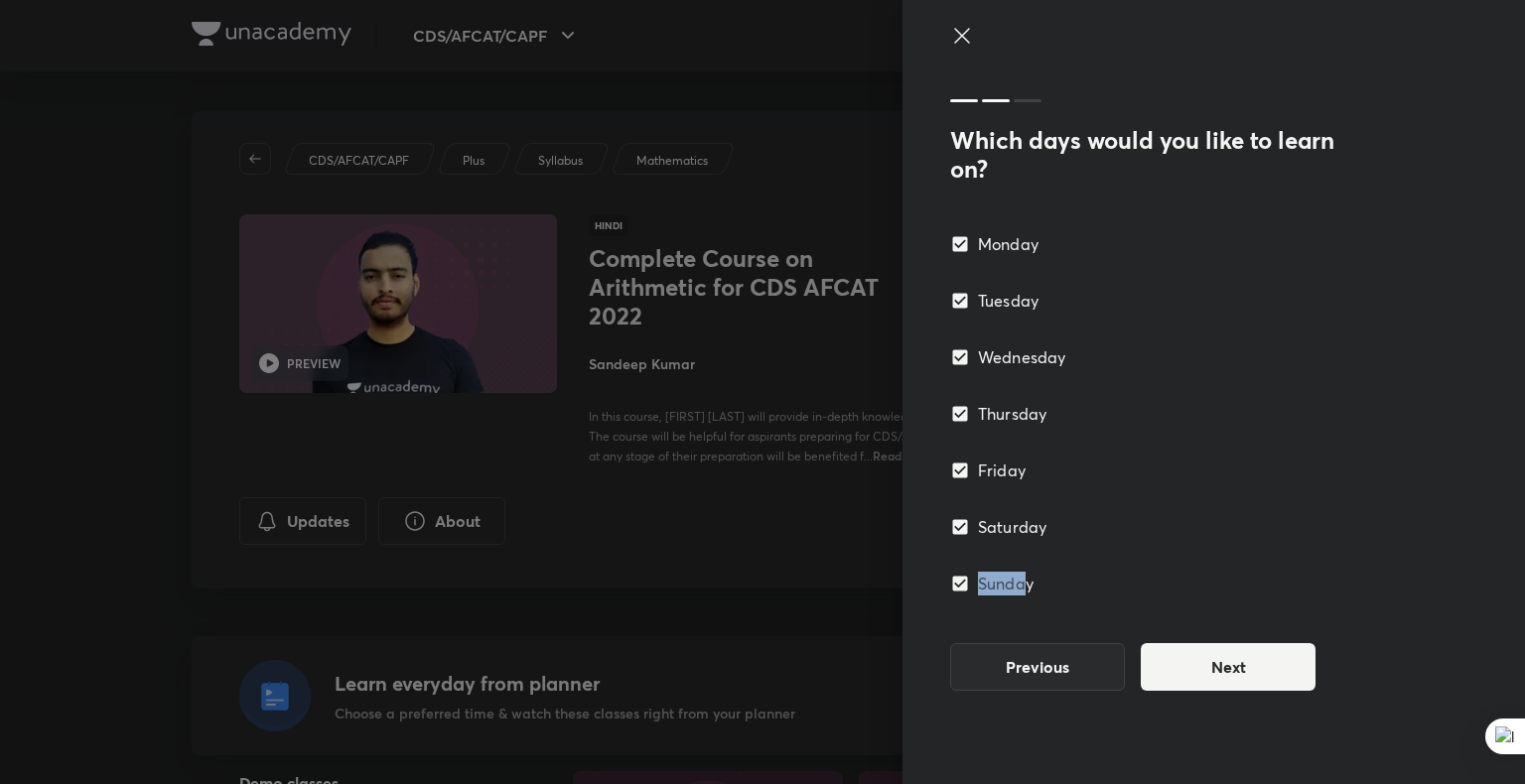 click on "Monday Tuesday Wednesday Thursday Friday Saturday Sunday" at bounding box center [1157, 414] 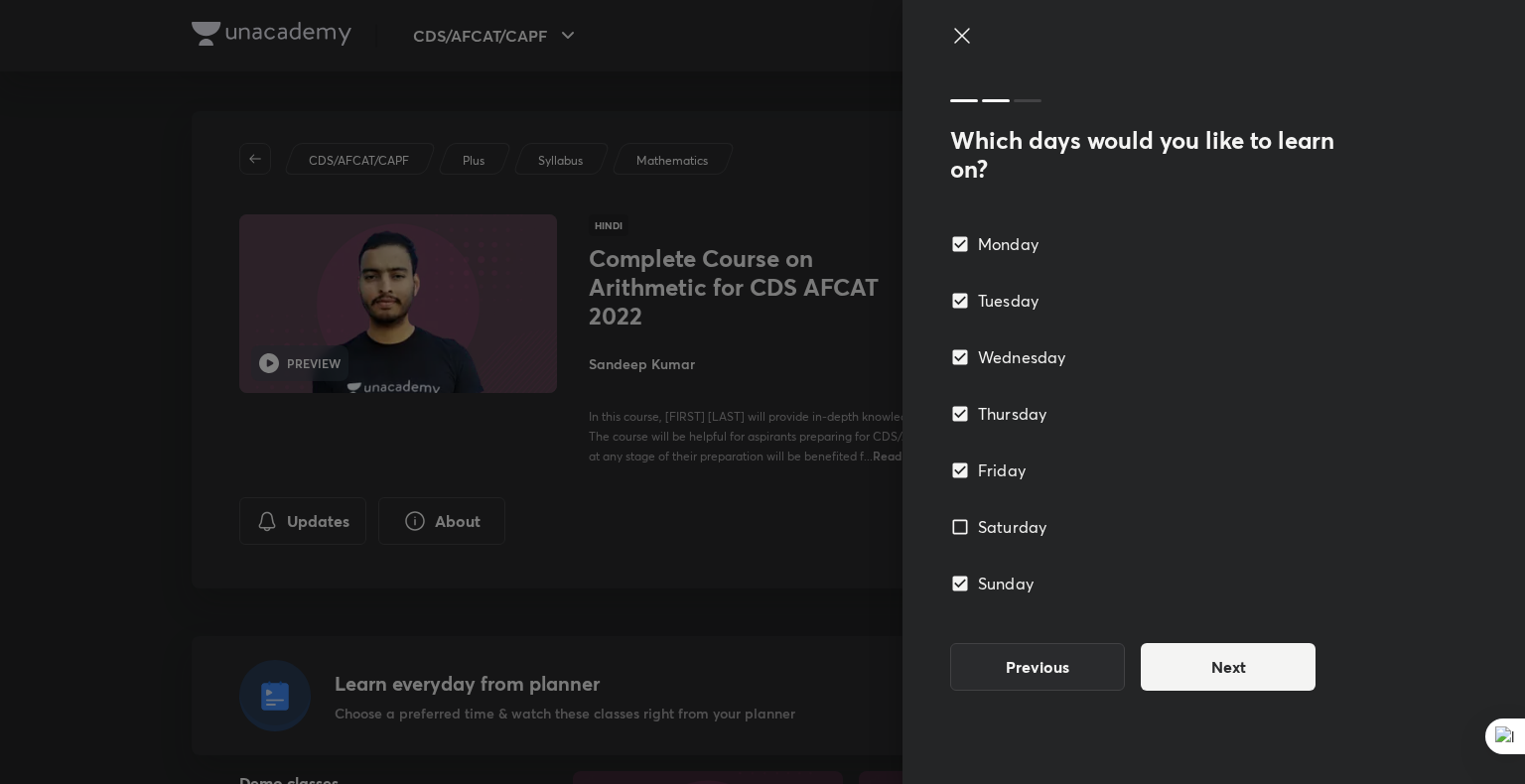 drag, startPoint x: 965, startPoint y: 574, endPoint x: 1017, endPoint y: 590, distance: 54.405882 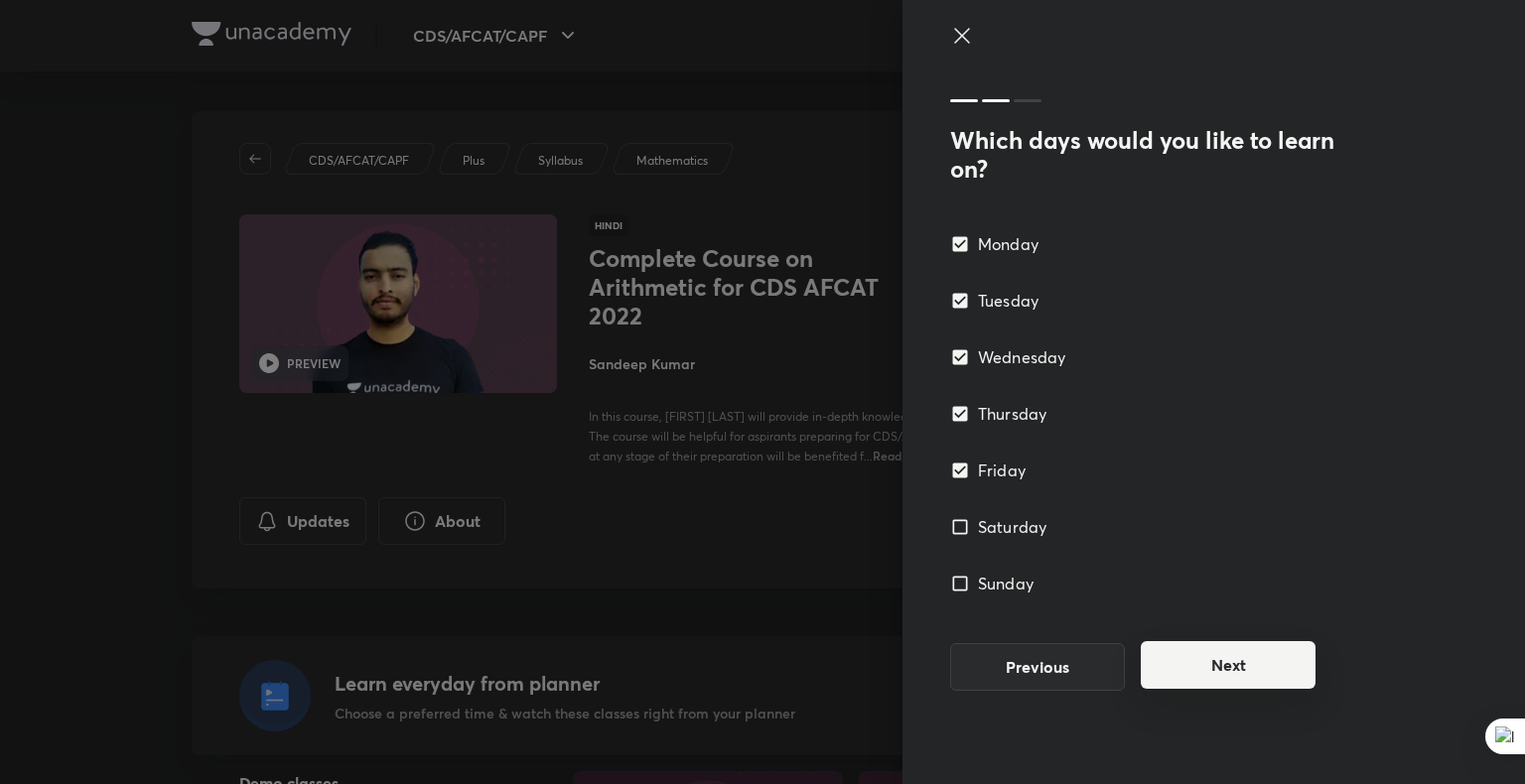 click on "Next" at bounding box center (1228, 665) 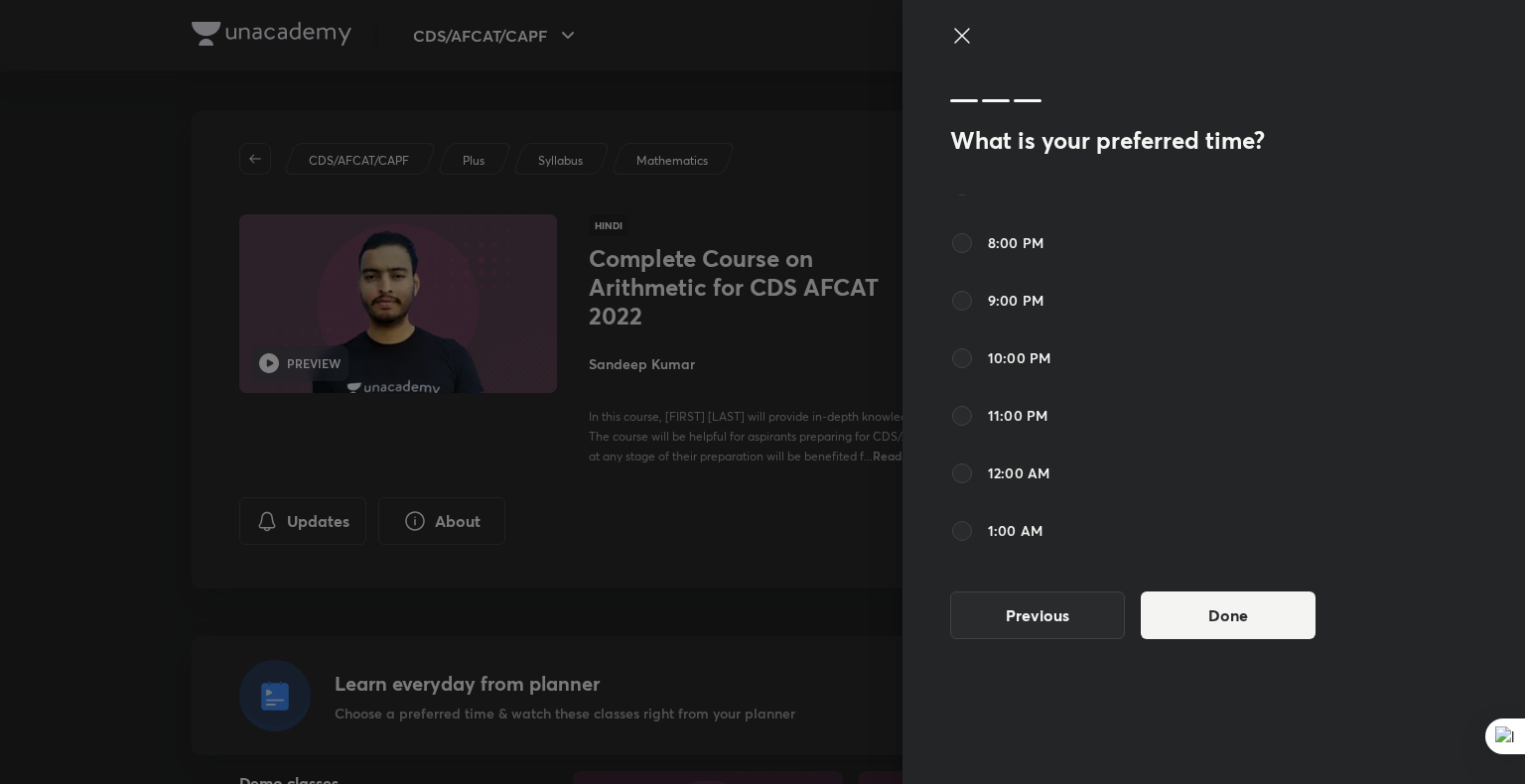 scroll, scrollTop: 794, scrollLeft: 0, axis: vertical 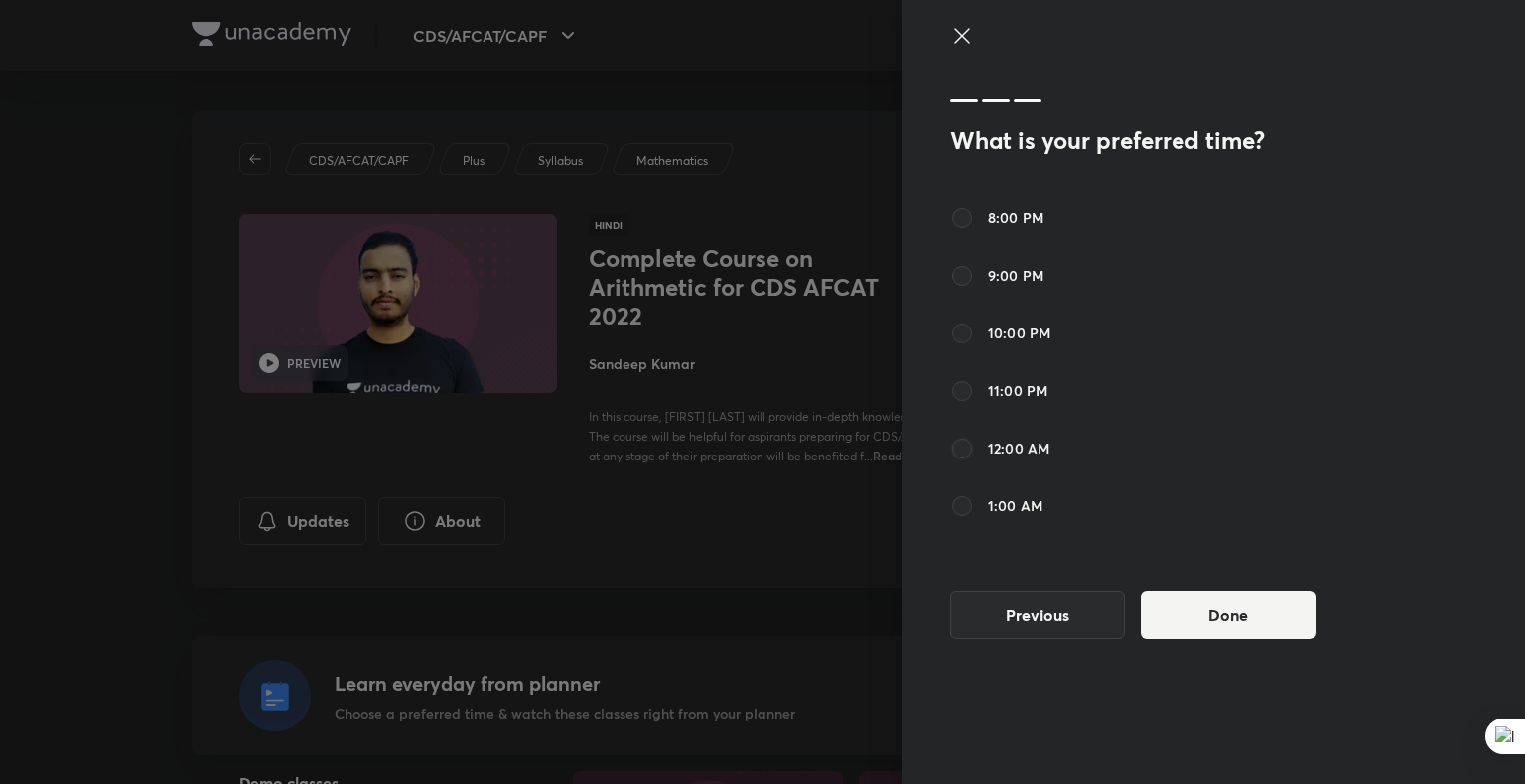 click on "12:00 AM" at bounding box center [962, 449] 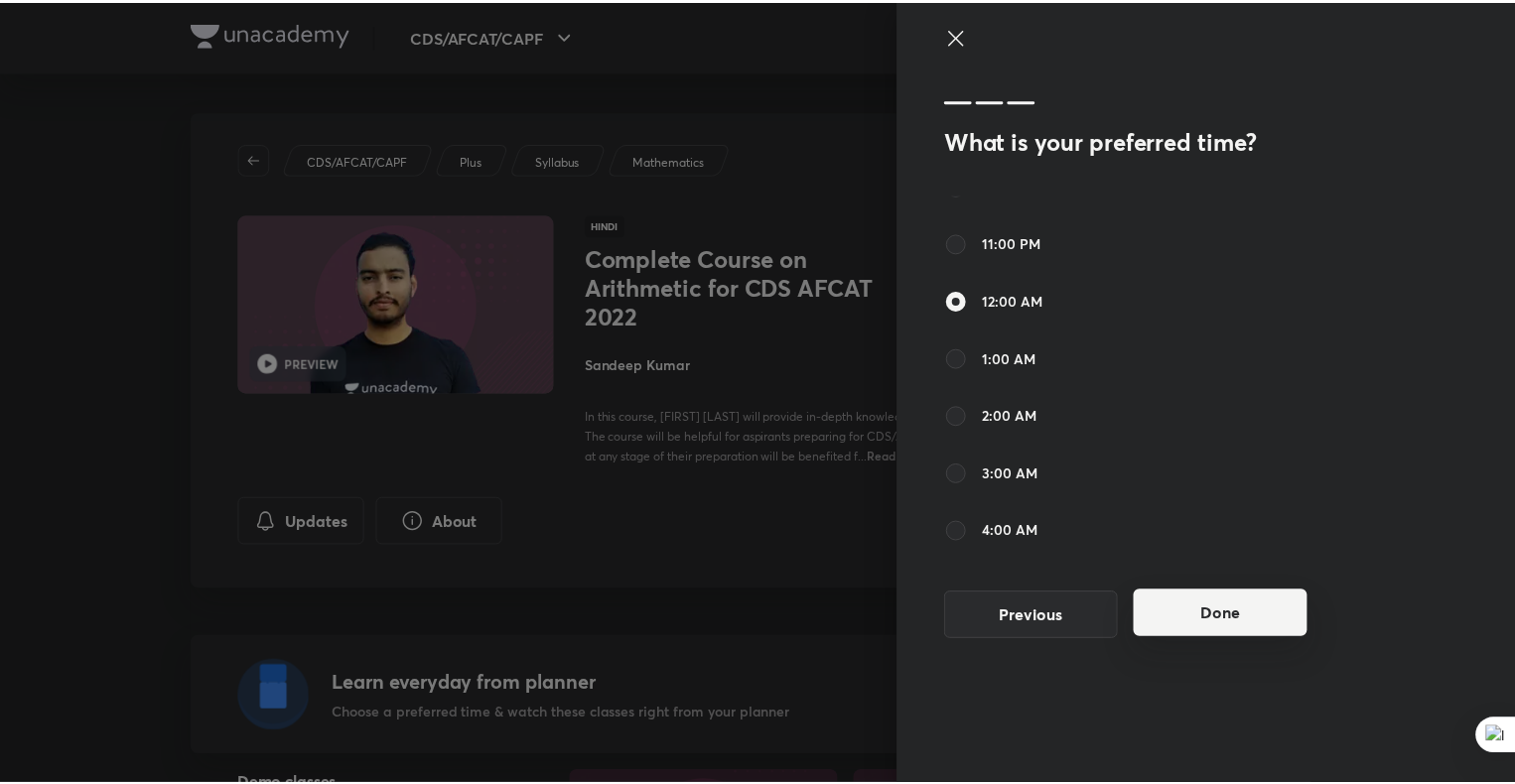scroll, scrollTop: 992, scrollLeft: 0, axis: vertical 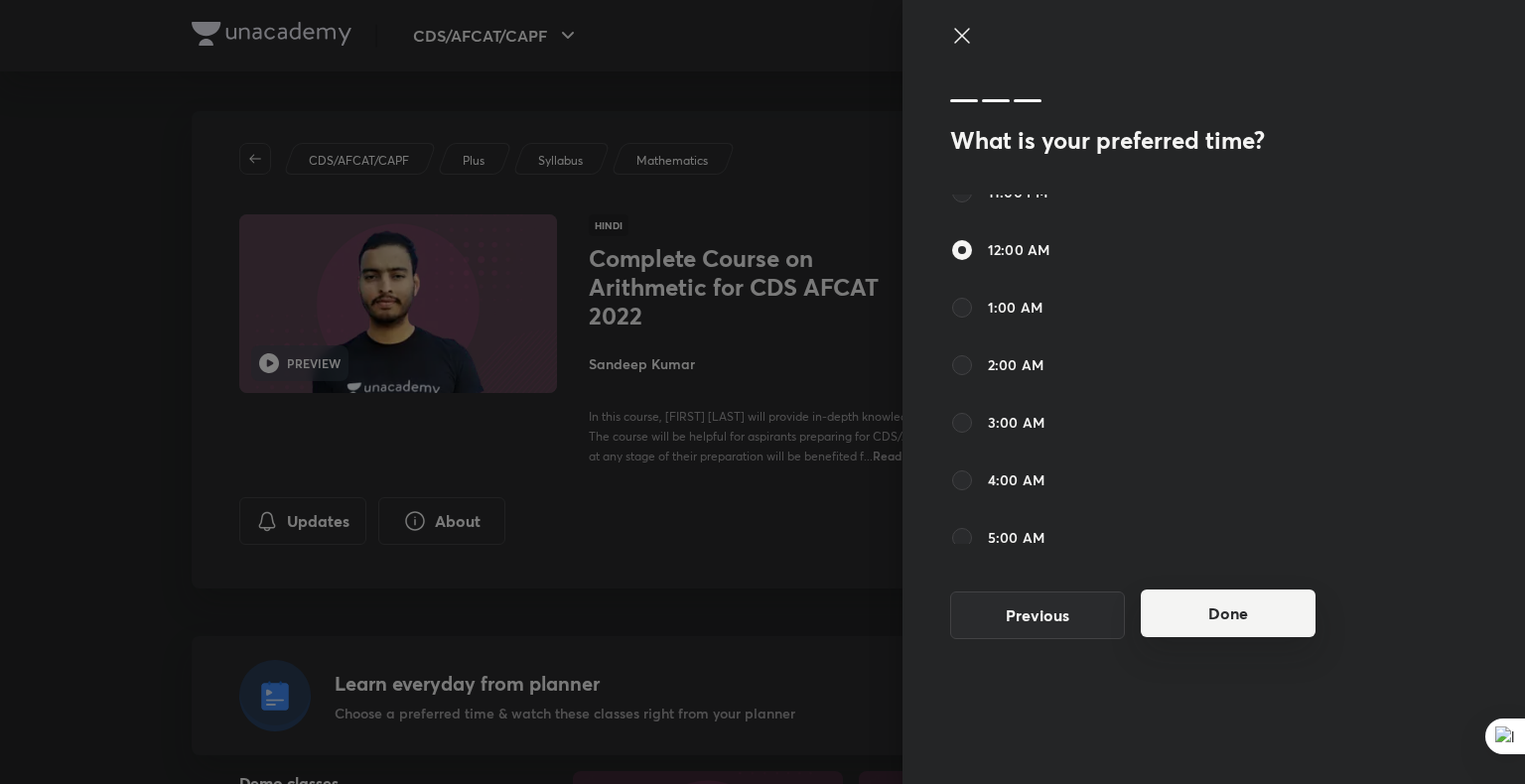 click on "Done" at bounding box center [1228, 613] 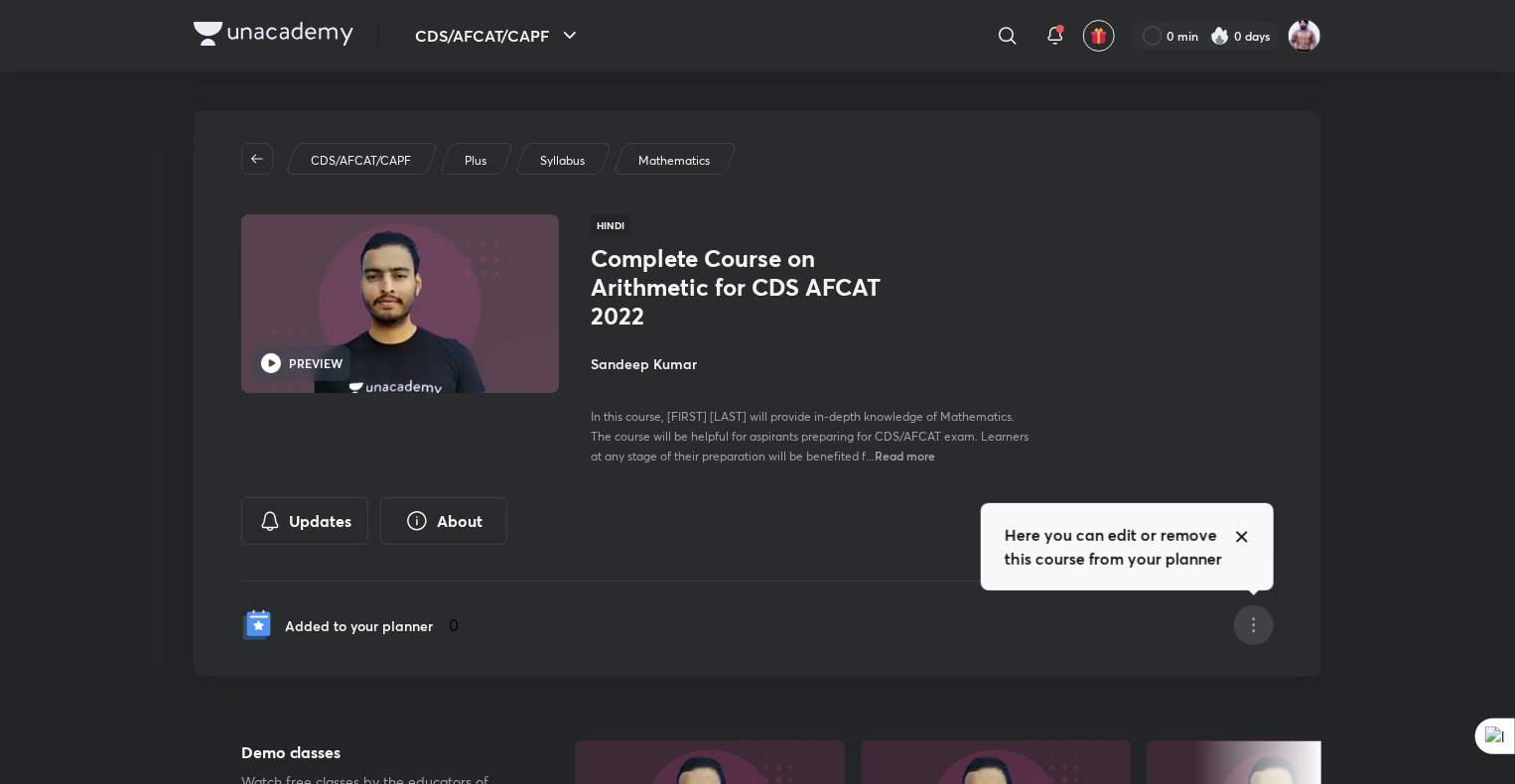 click 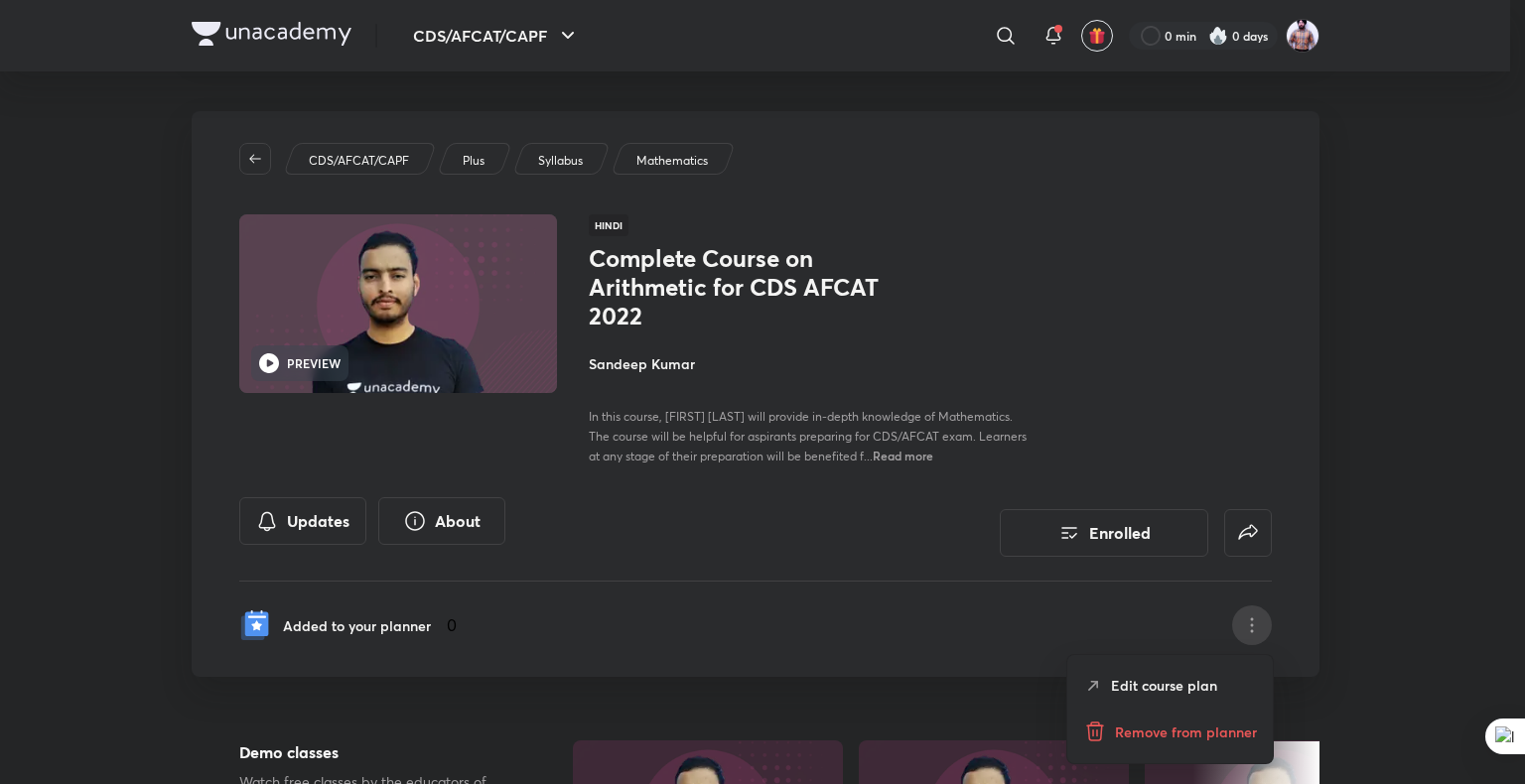 click on "Edit course plan" at bounding box center [1164, 685] 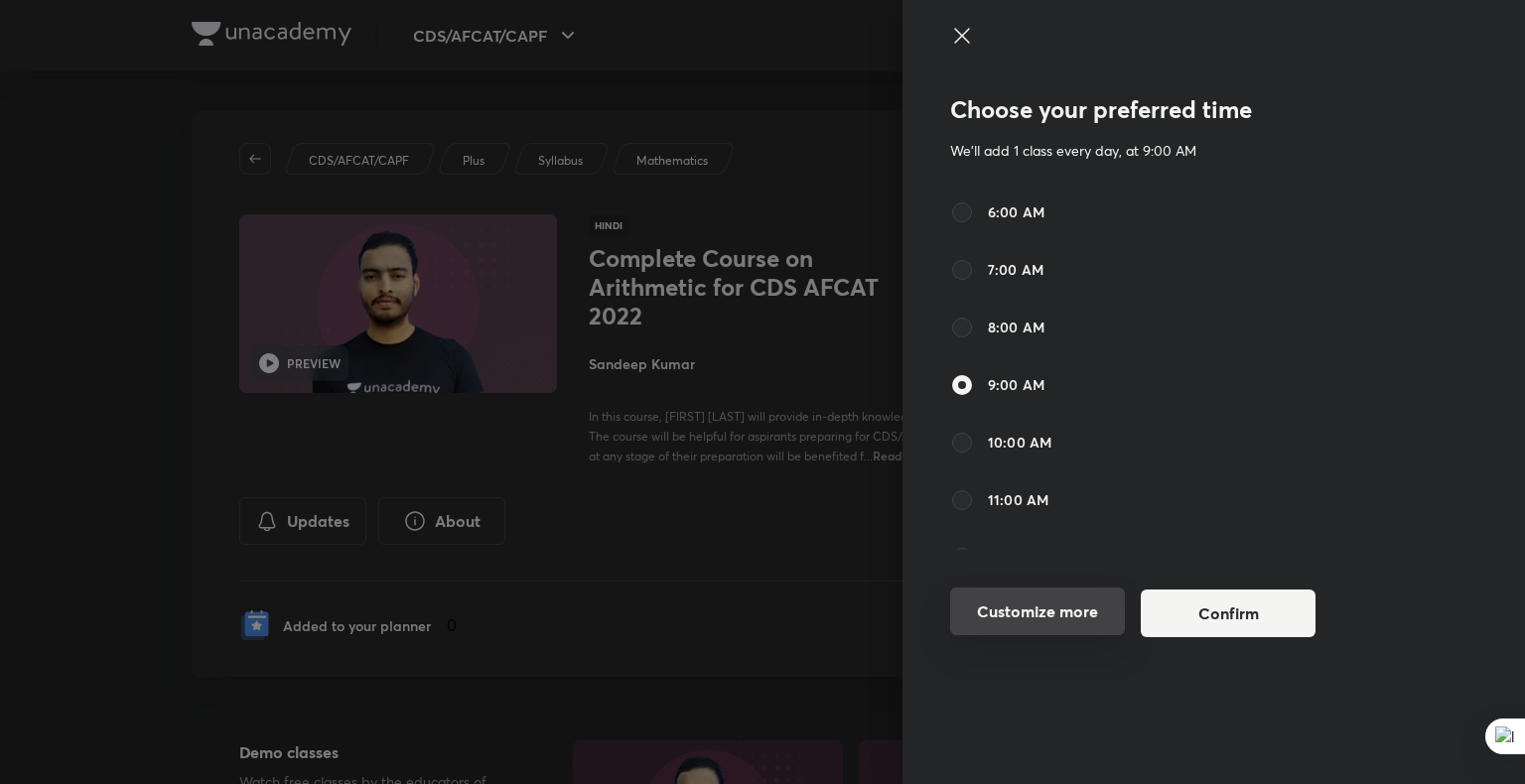 click on "Customize more" at bounding box center (1038, 611) 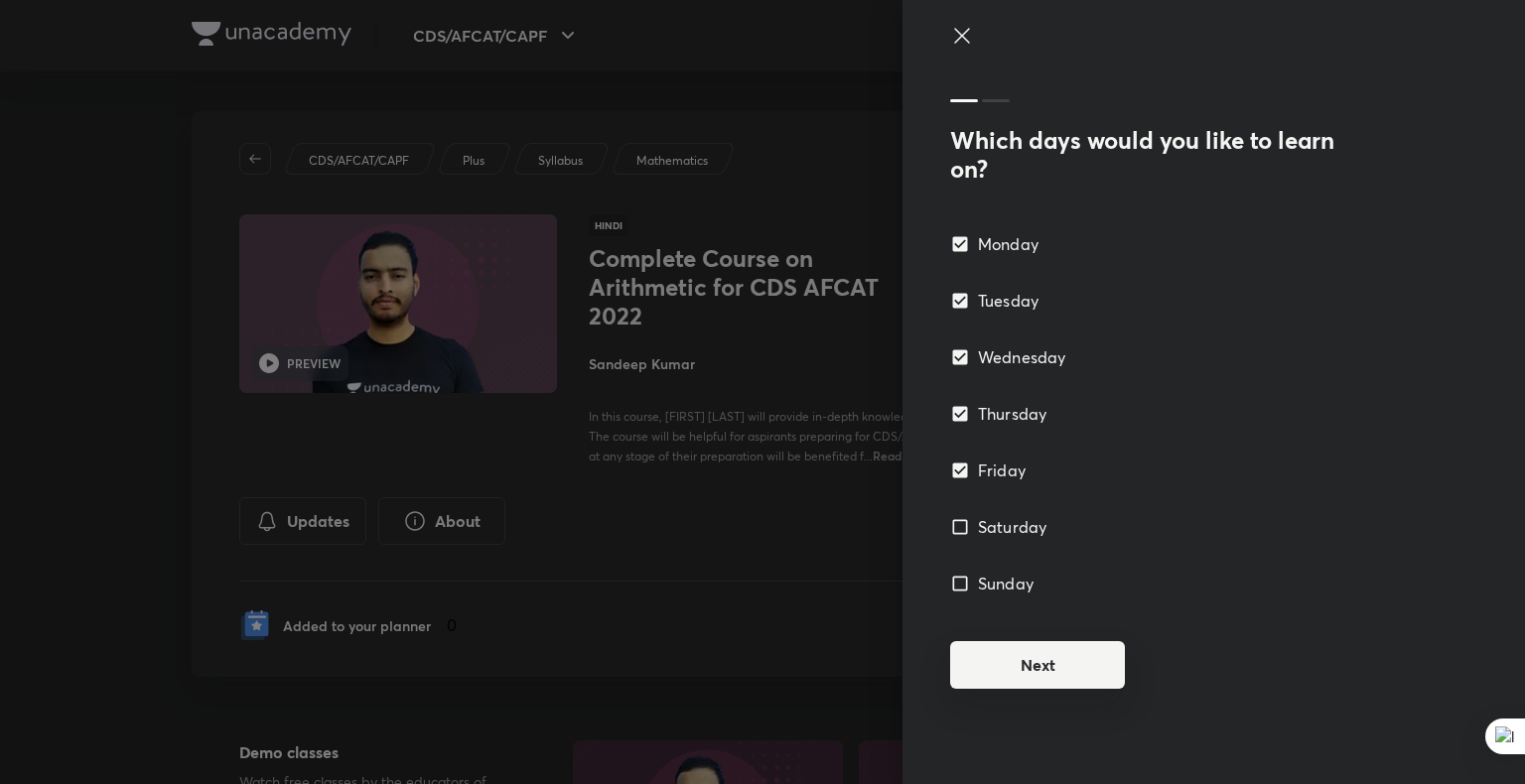 click on "Next" at bounding box center (1038, 665) 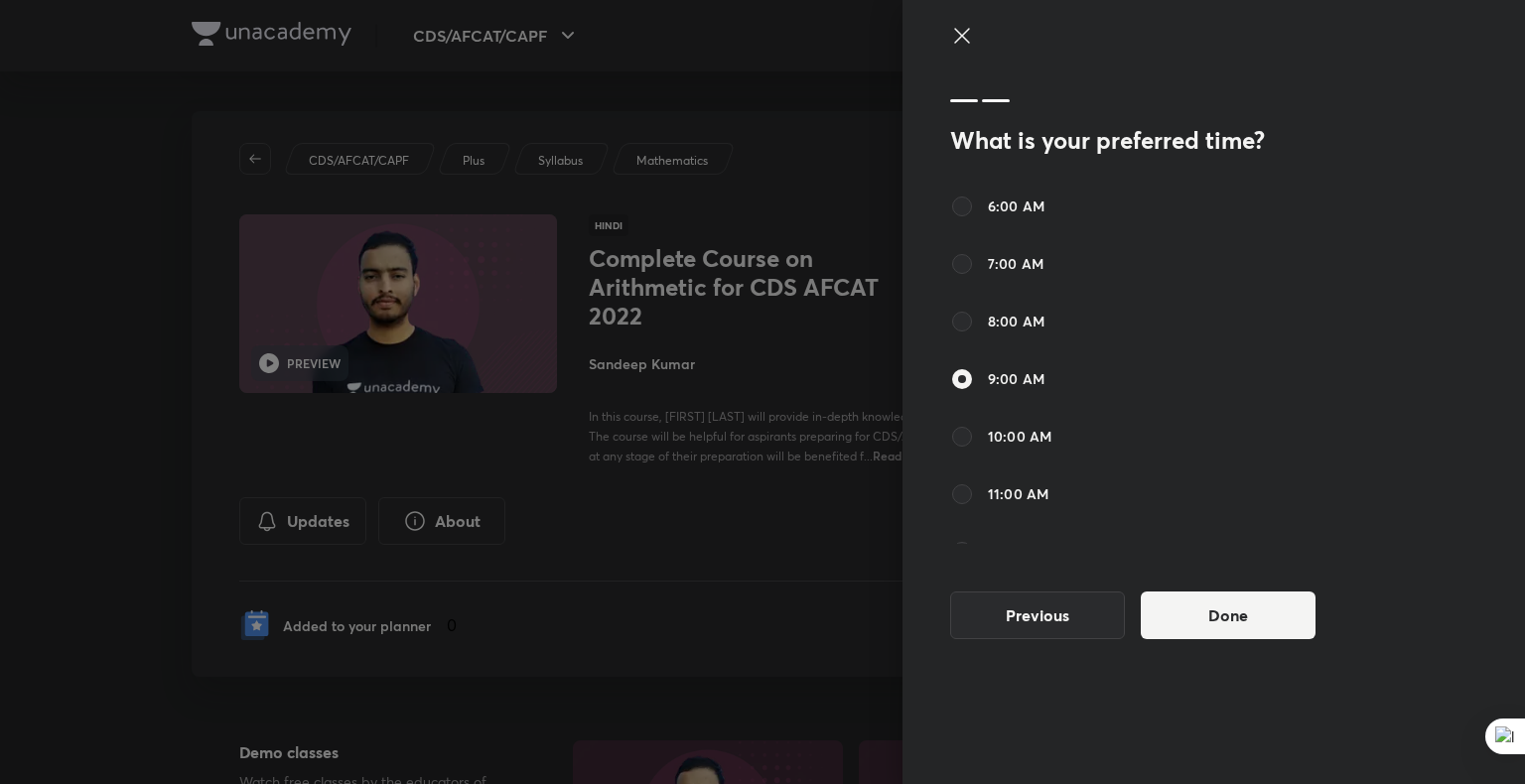 click on "9:00 AM" at bounding box center (1016, 378) 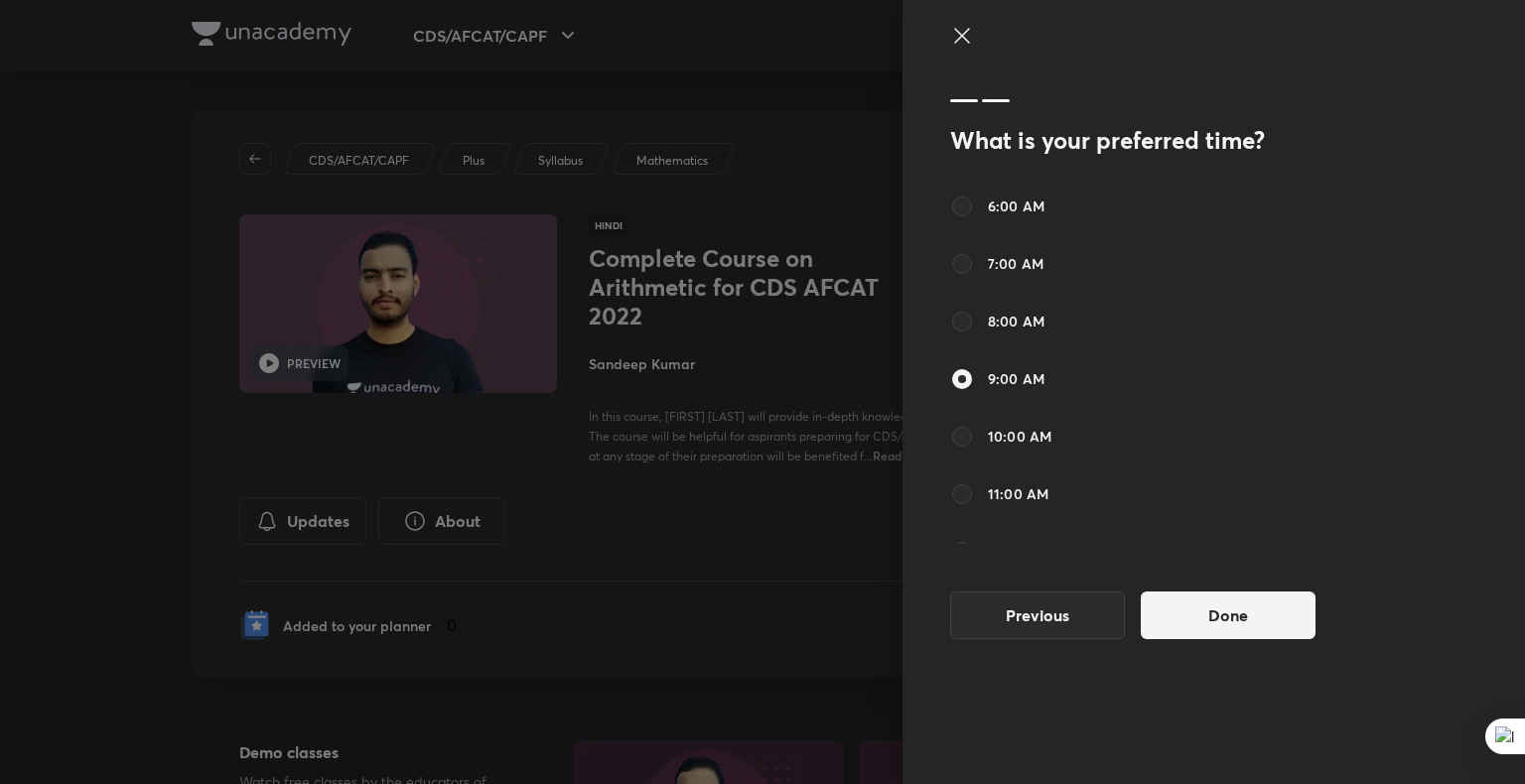 click on "8:00 AM" at bounding box center (997, 322) 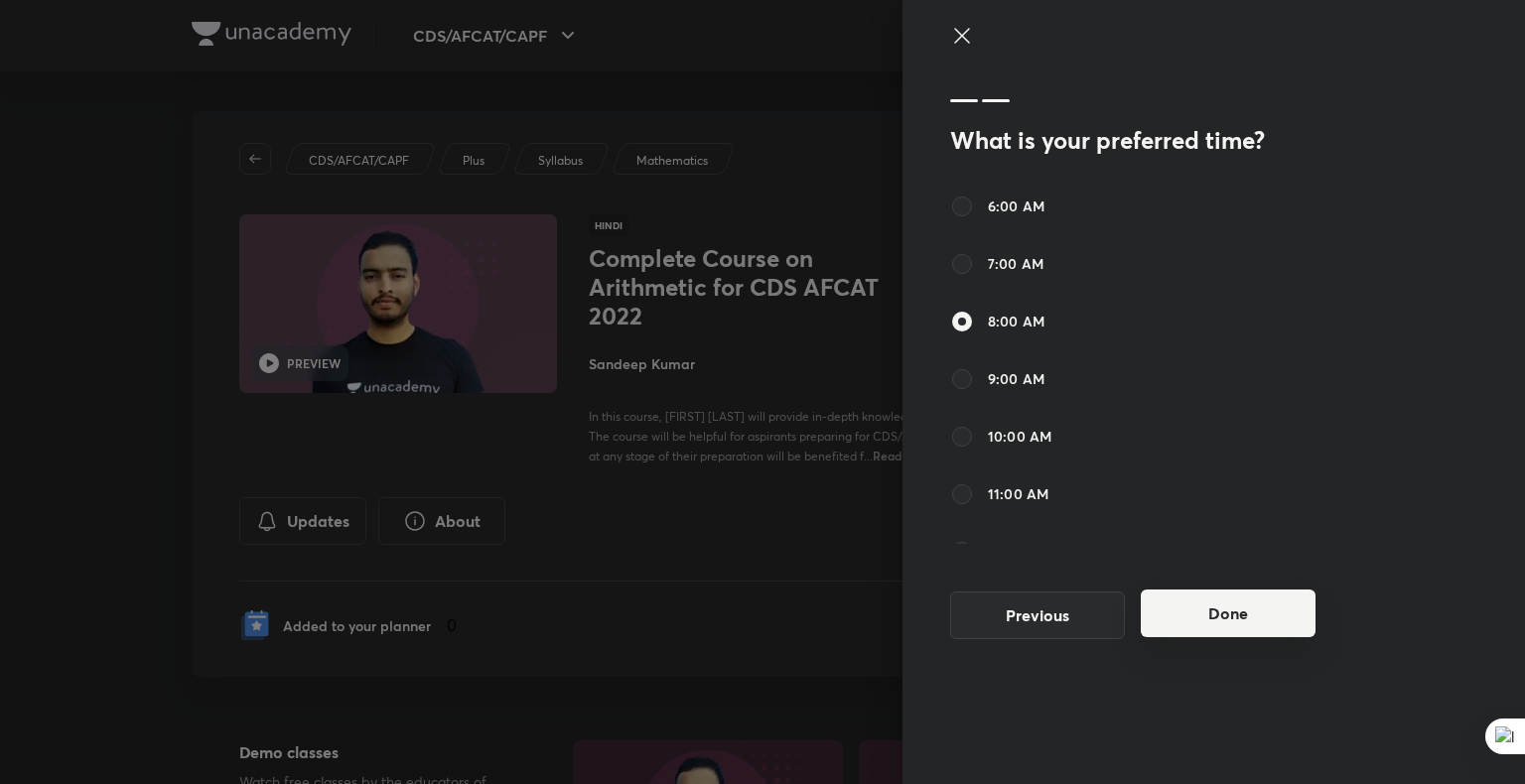 click on "Done" at bounding box center [1228, 613] 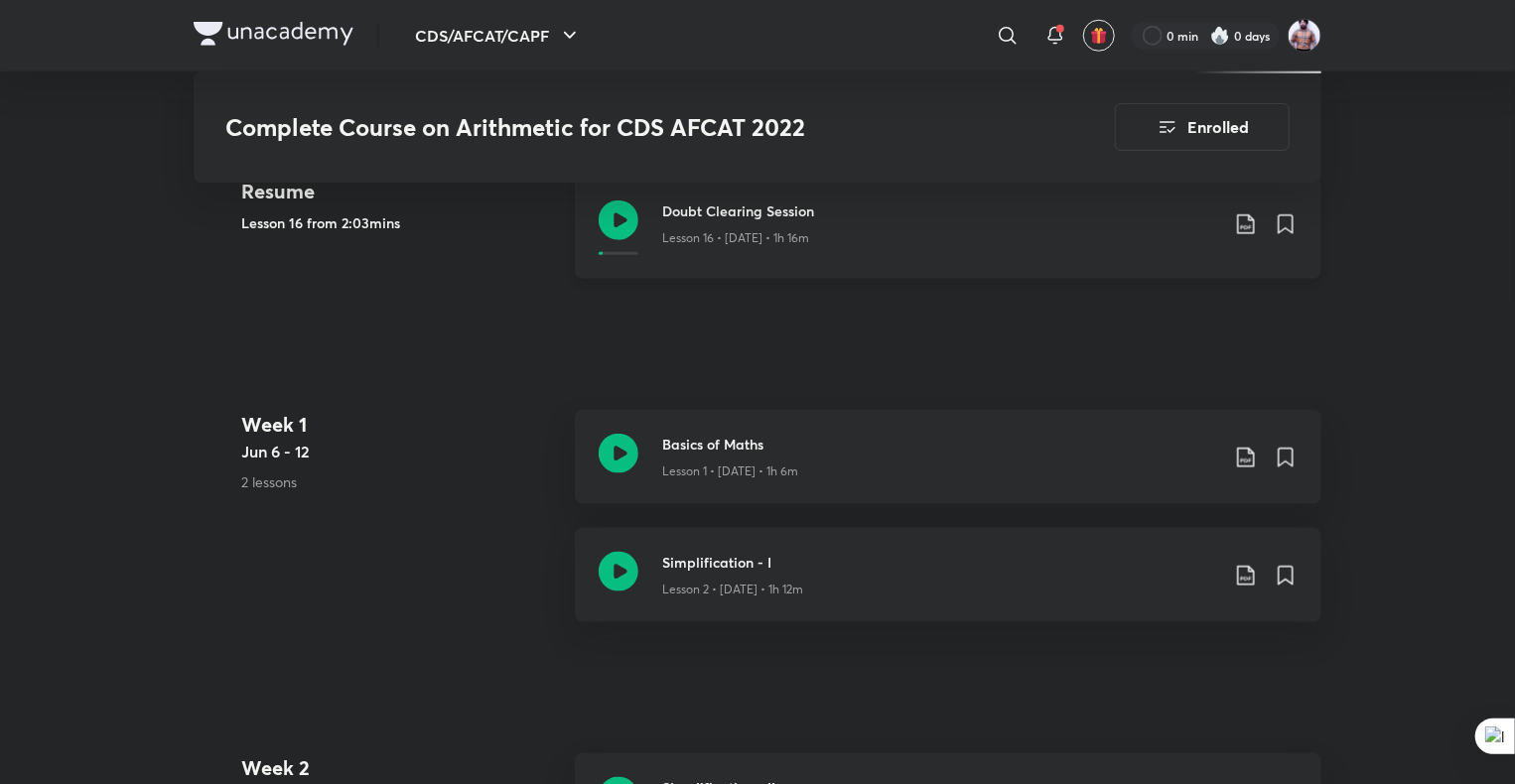 scroll, scrollTop: 695, scrollLeft: 0, axis: vertical 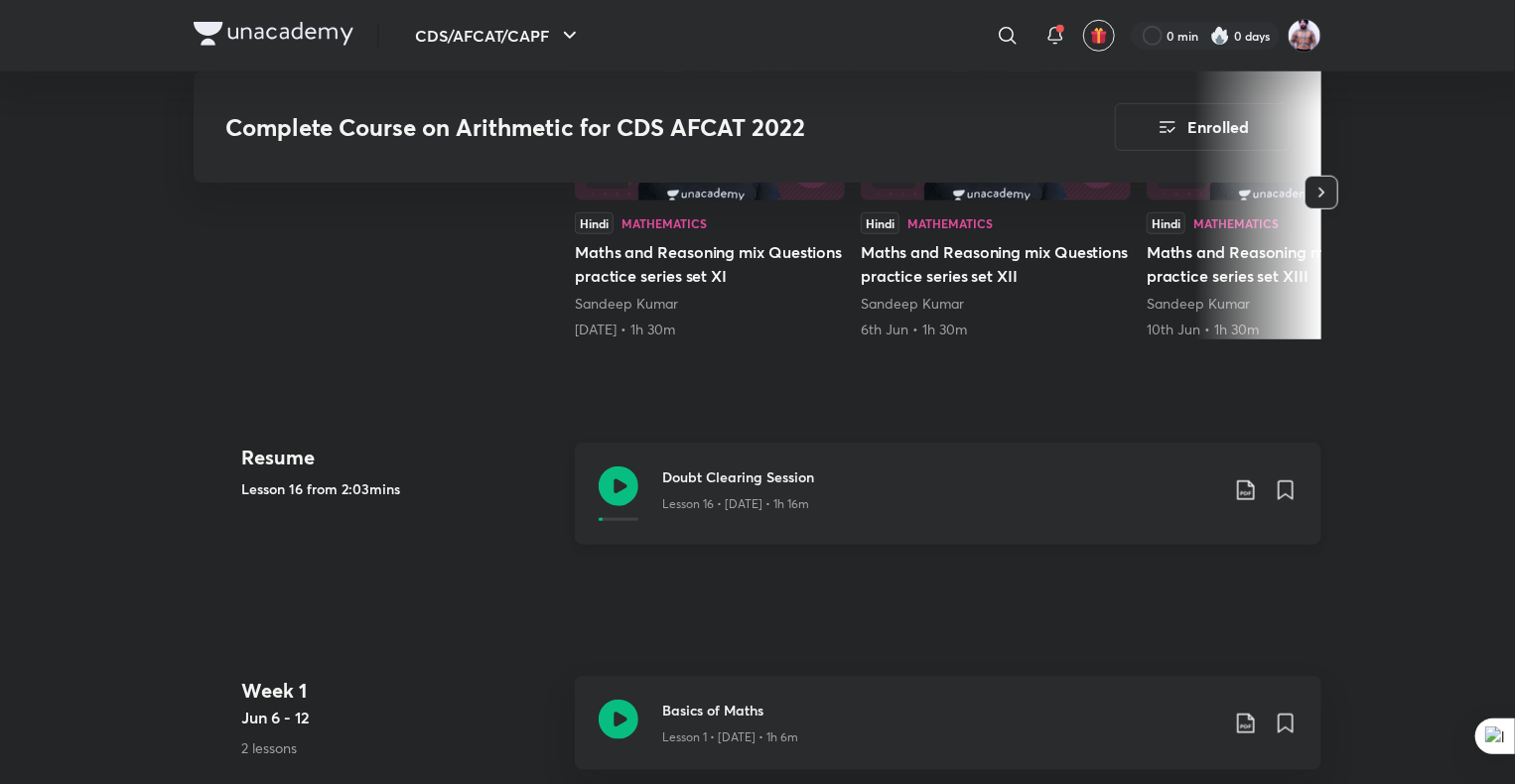 click 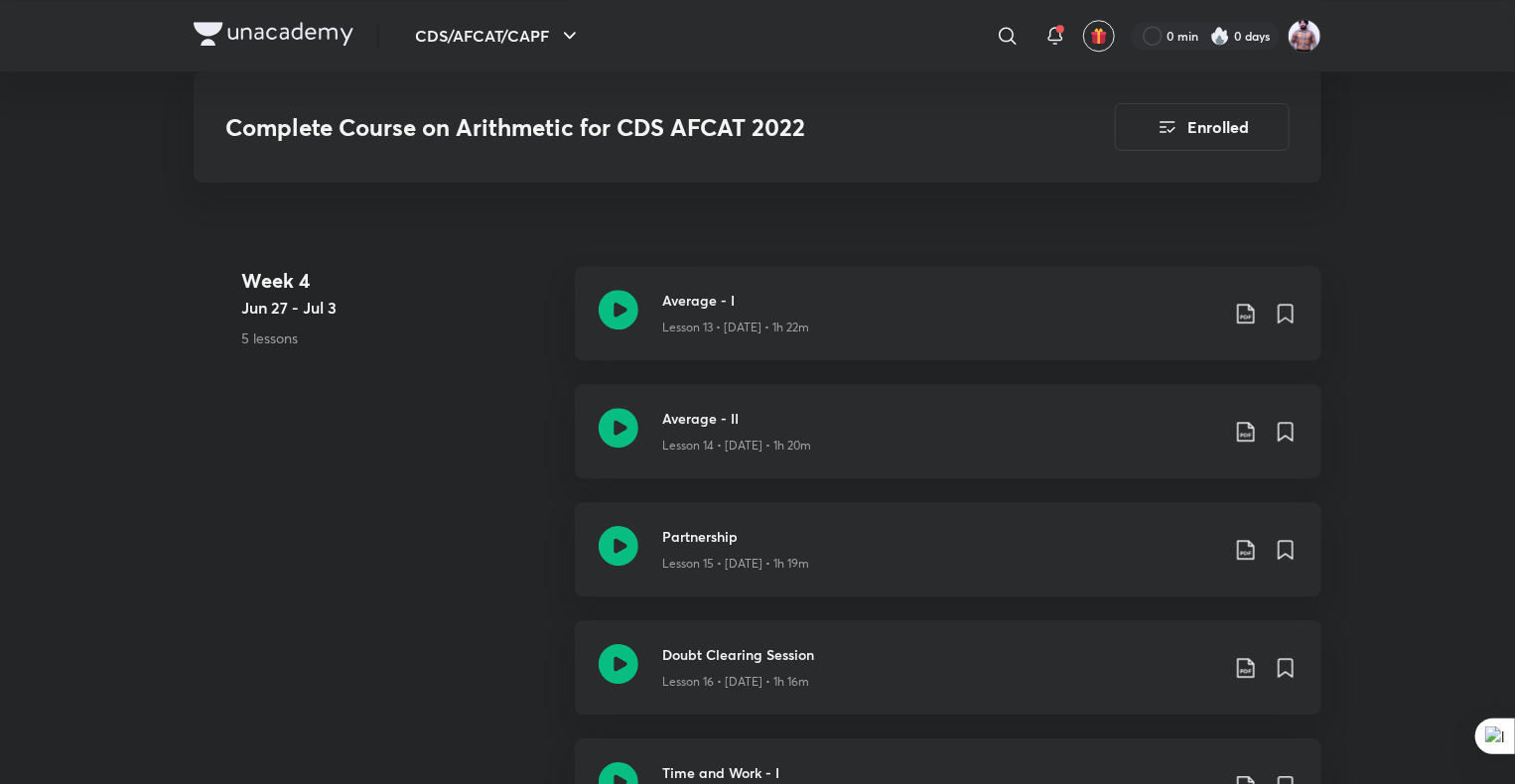 scroll, scrollTop: 2878, scrollLeft: 0, axis: vertical 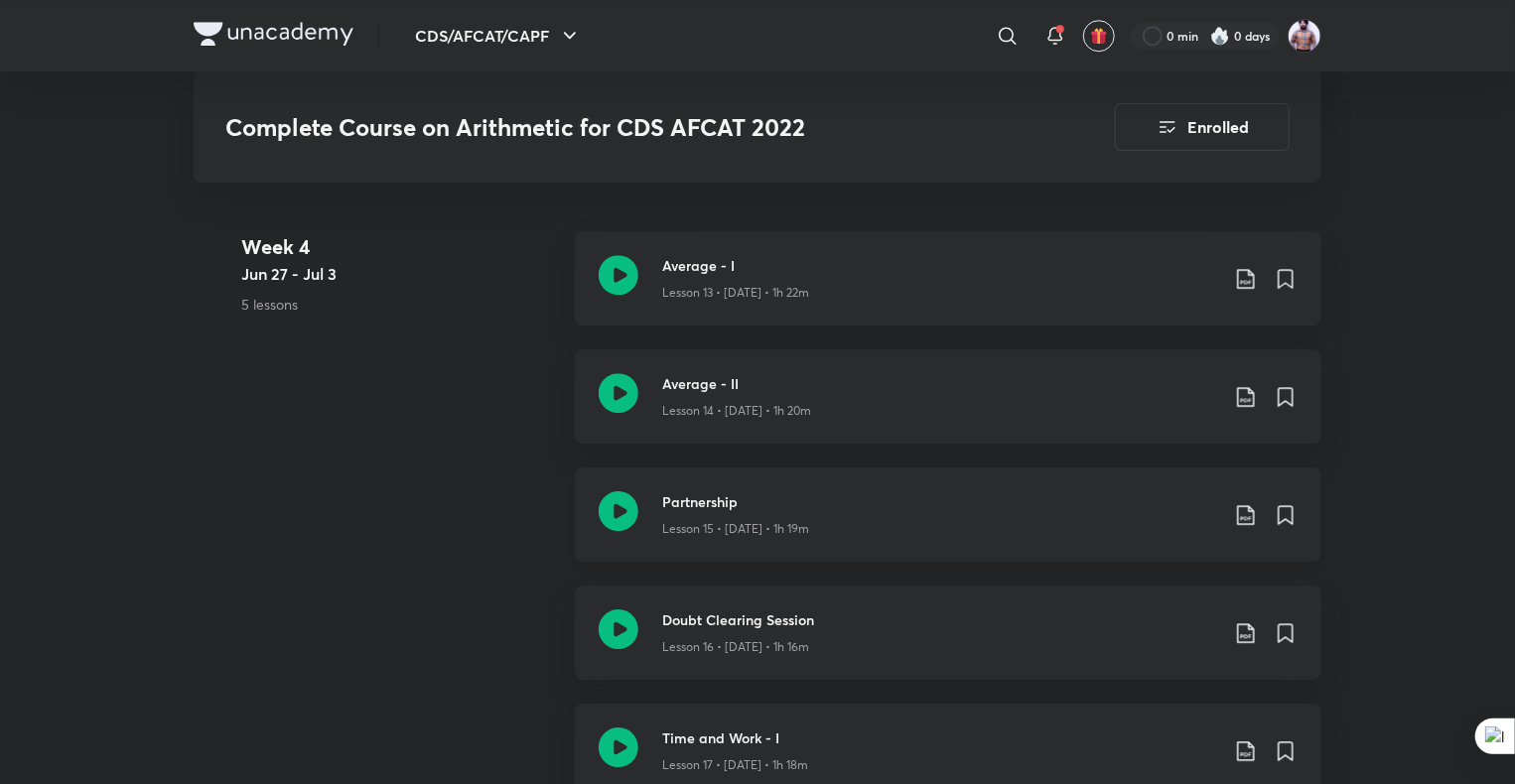 click 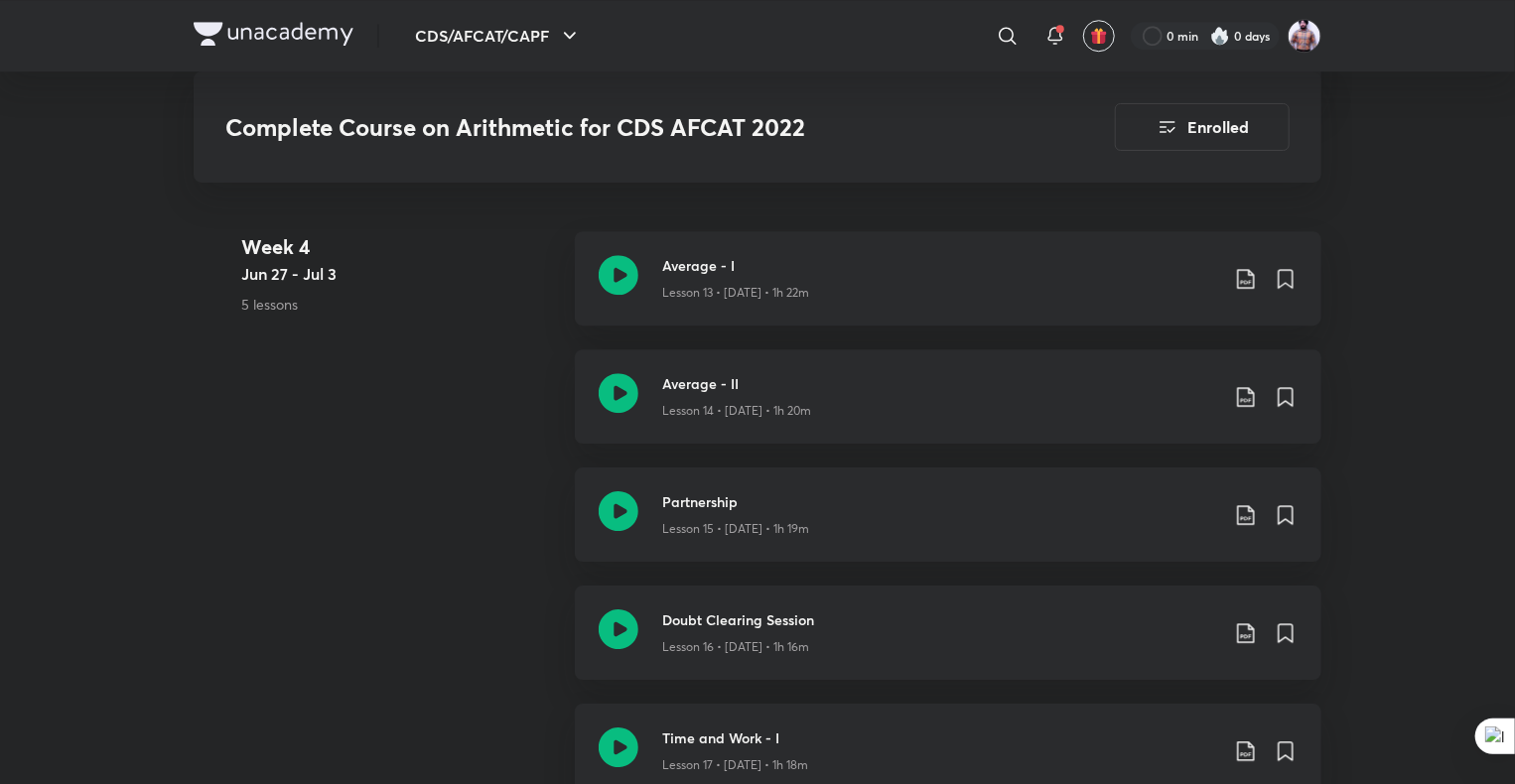 scroll, scrollTop: 2779, scrollLeft: 0, axis: vertical 